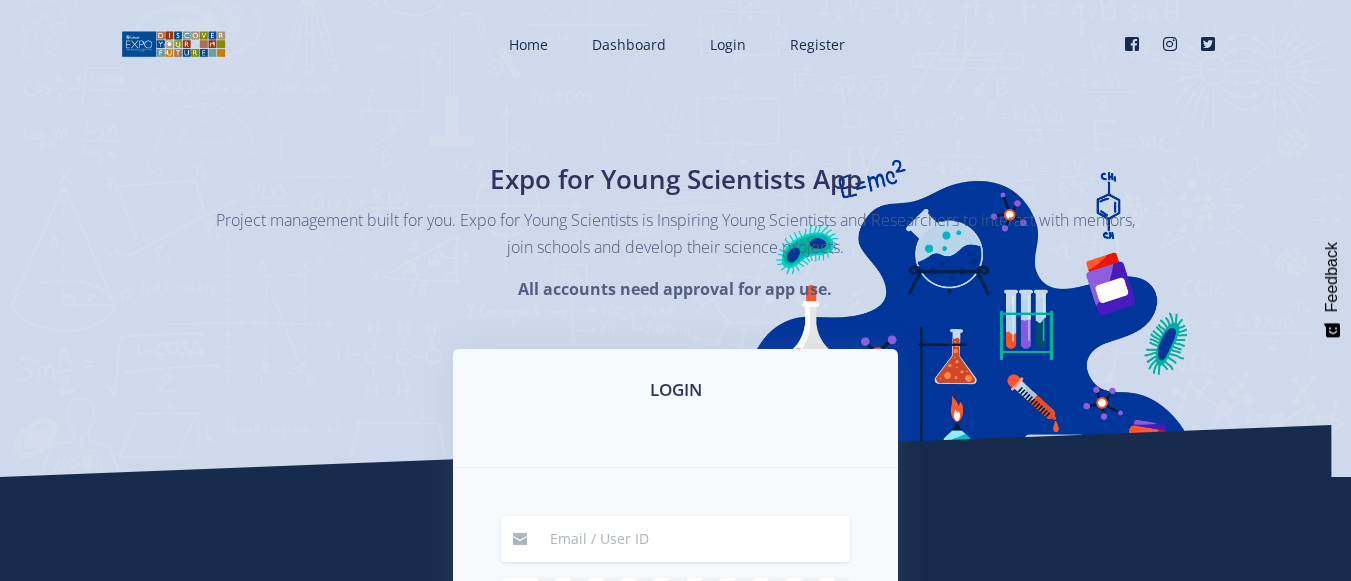 scroll, scrollTop: 0, scrollLeft: 0, axis: both 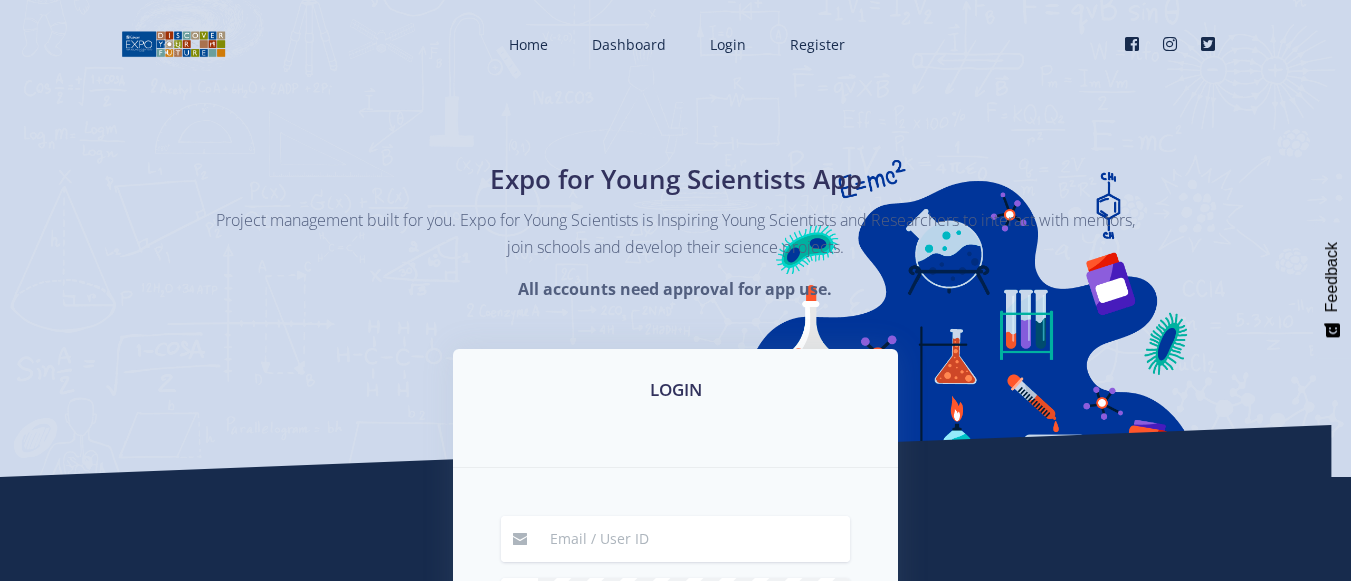 type on "mbizonthabiseng46@gmail.com" 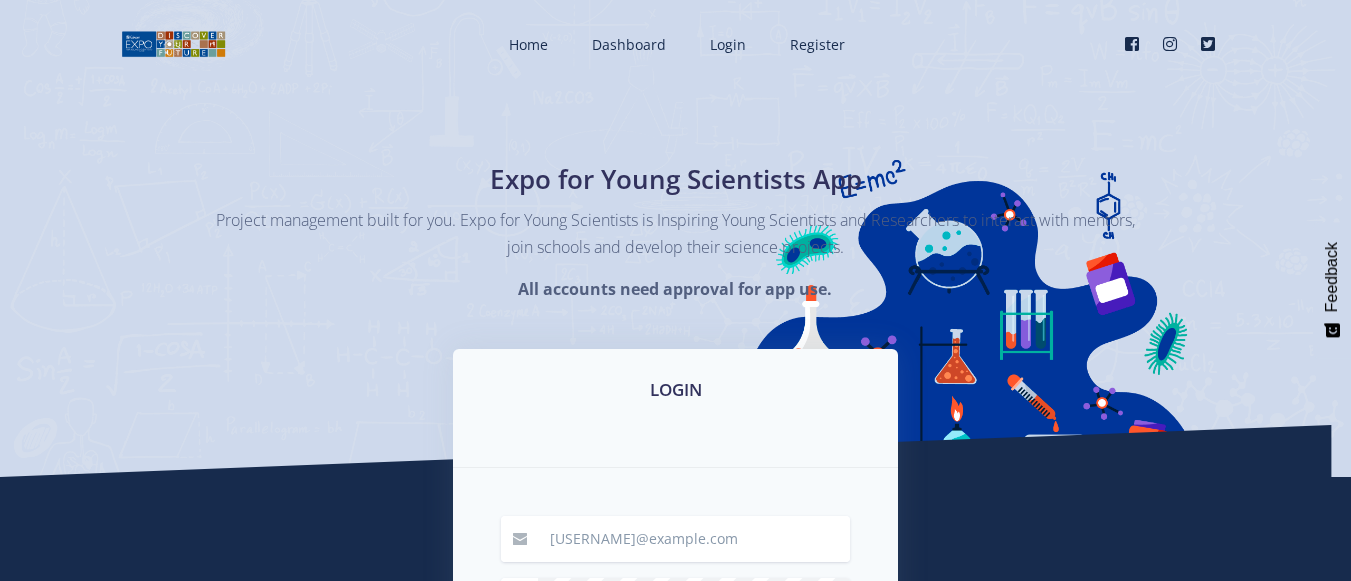 click on "Home
Dashboard
Login
Register" at bounding box center [675, 456] 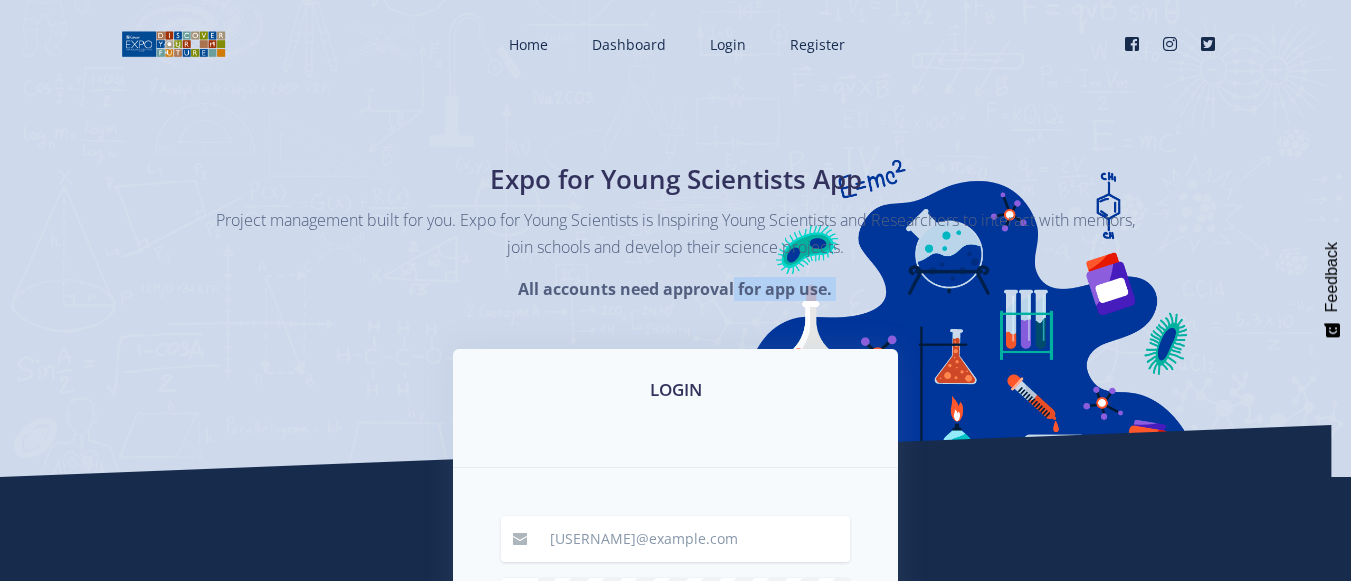 scroll, scrollTop: 300, scrollLeft: 0, axis: vertical 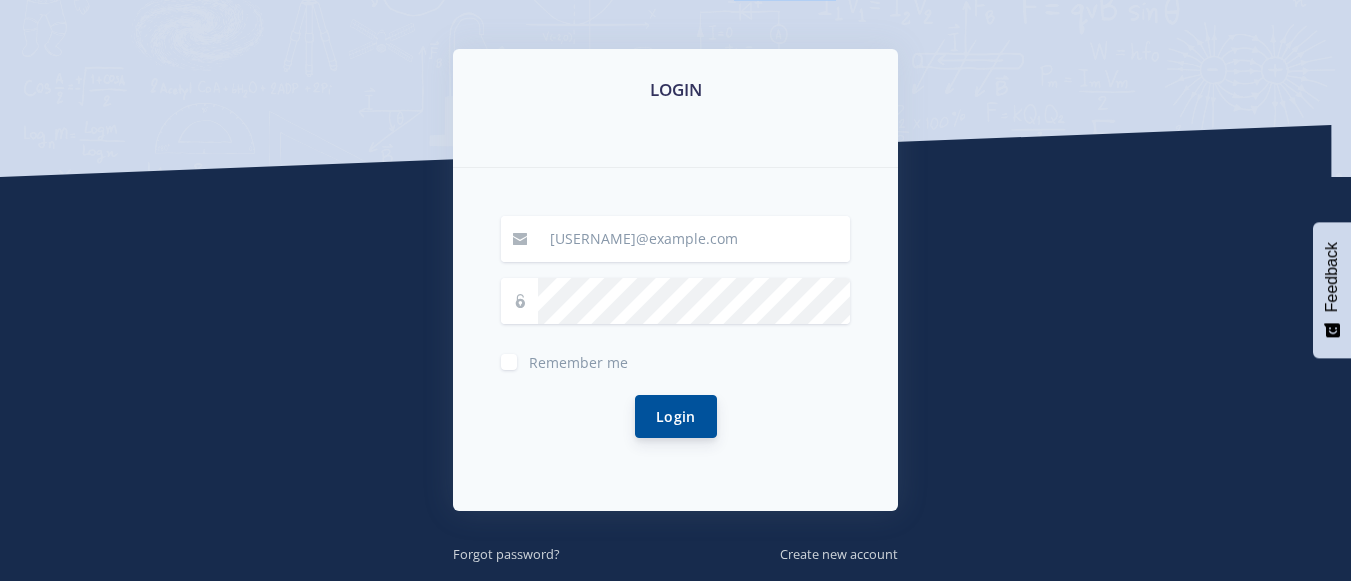 click on "Login" at bounding box center (676, 416) 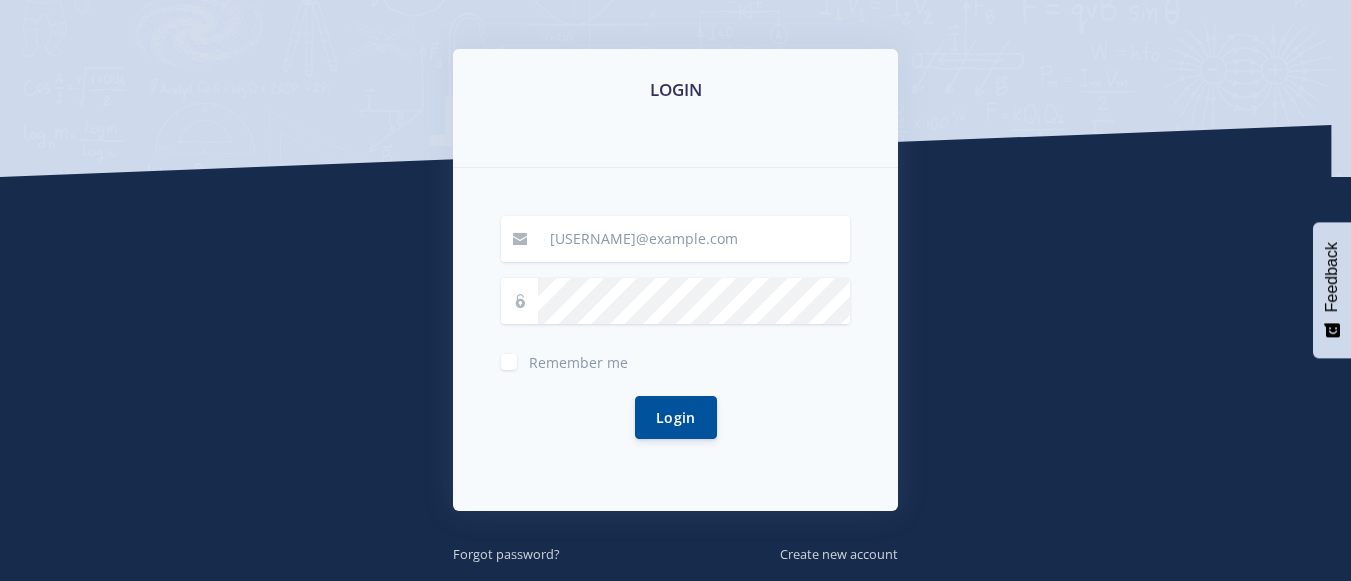 click on "Remember me" at bounding box center [578, 358] 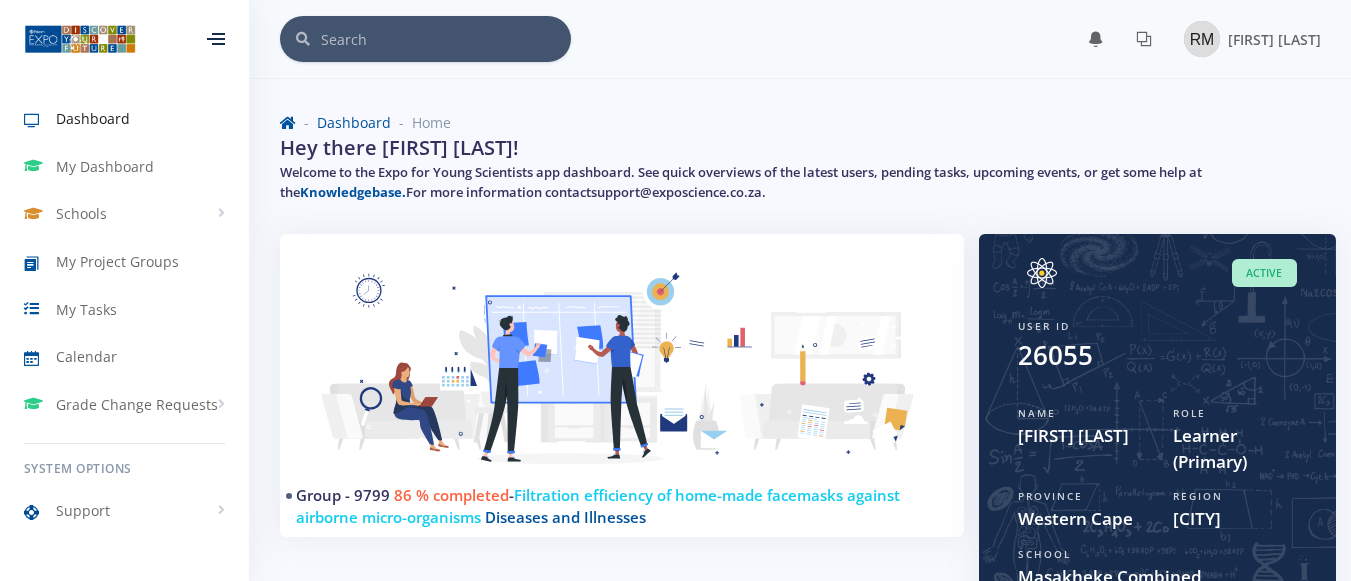 scroll, scrollTop: 0, scrollLeft: 0, axis: both 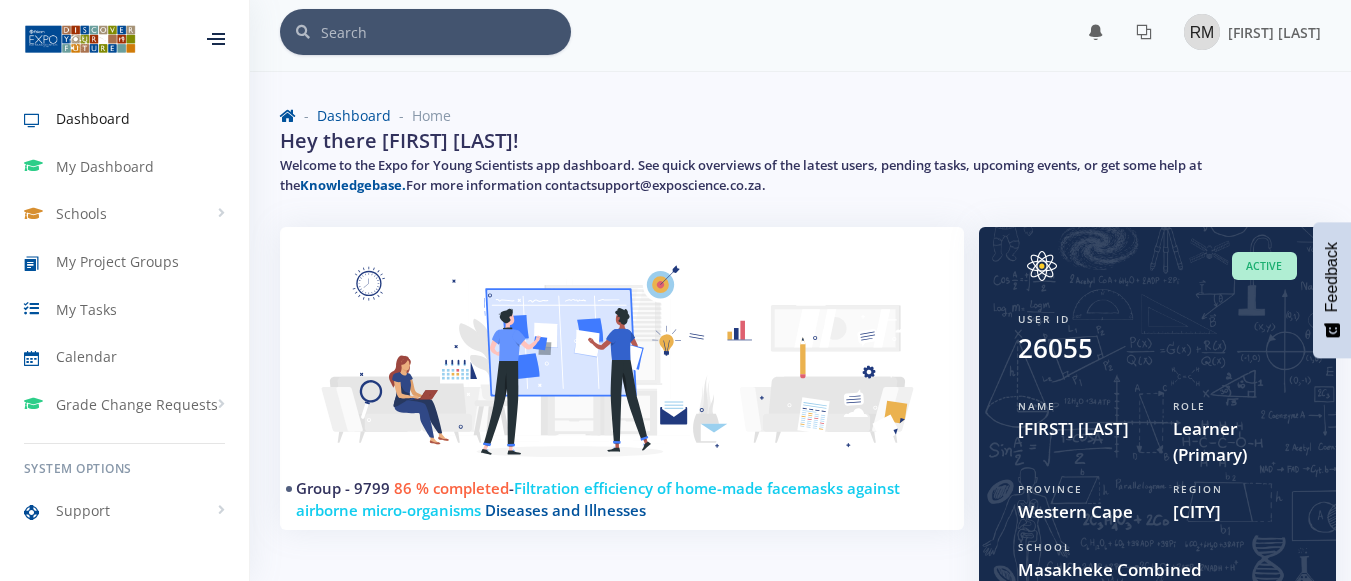 click on "86
% completed" at bounding box center (451, 488) 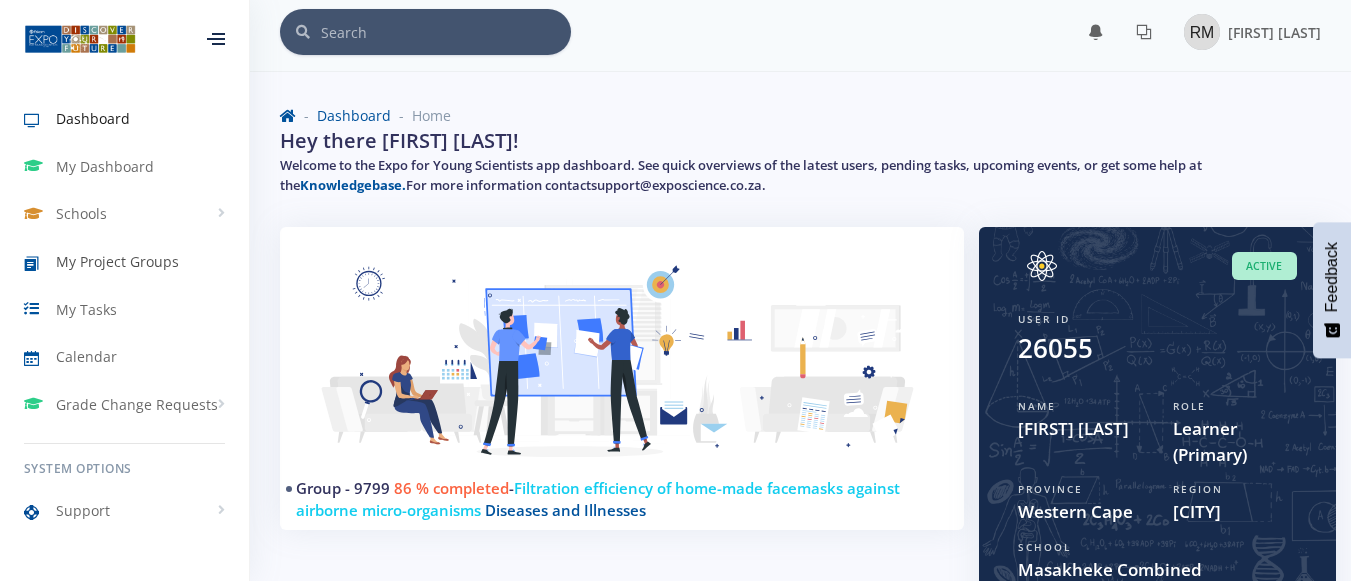 click on "My Project Groups" at bounding box center (124, 262) 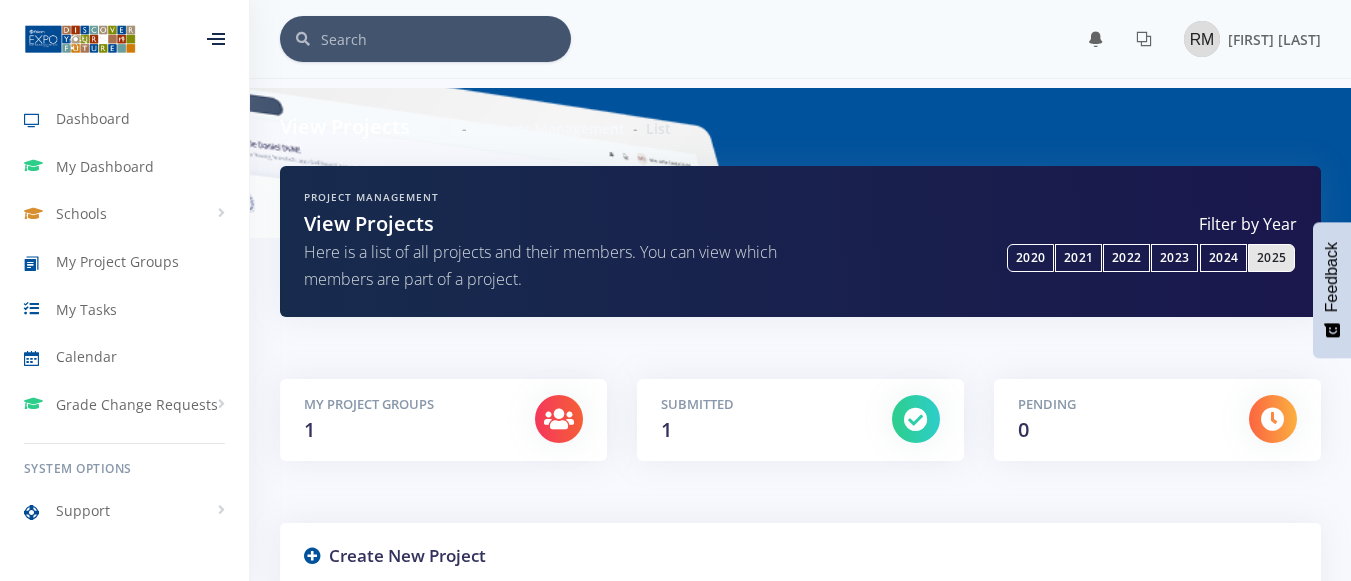 scroll, scrollTop: 0, scrollLeft: 0, axis: both 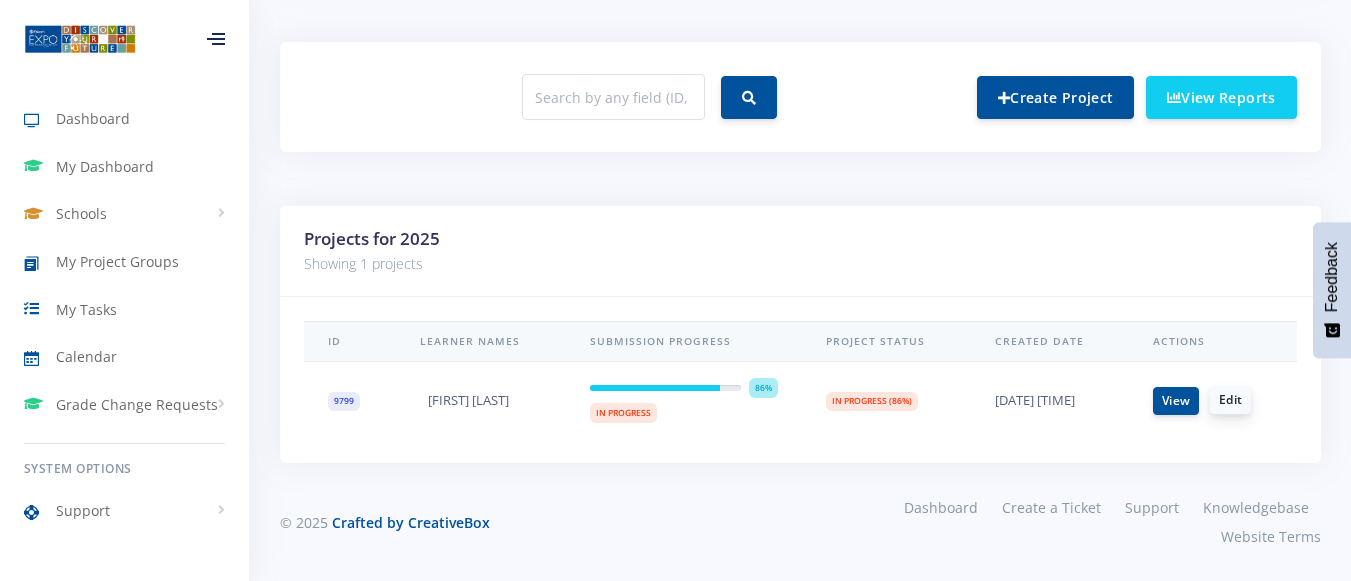 click on "Edit" at bounding box center (1230, 400) 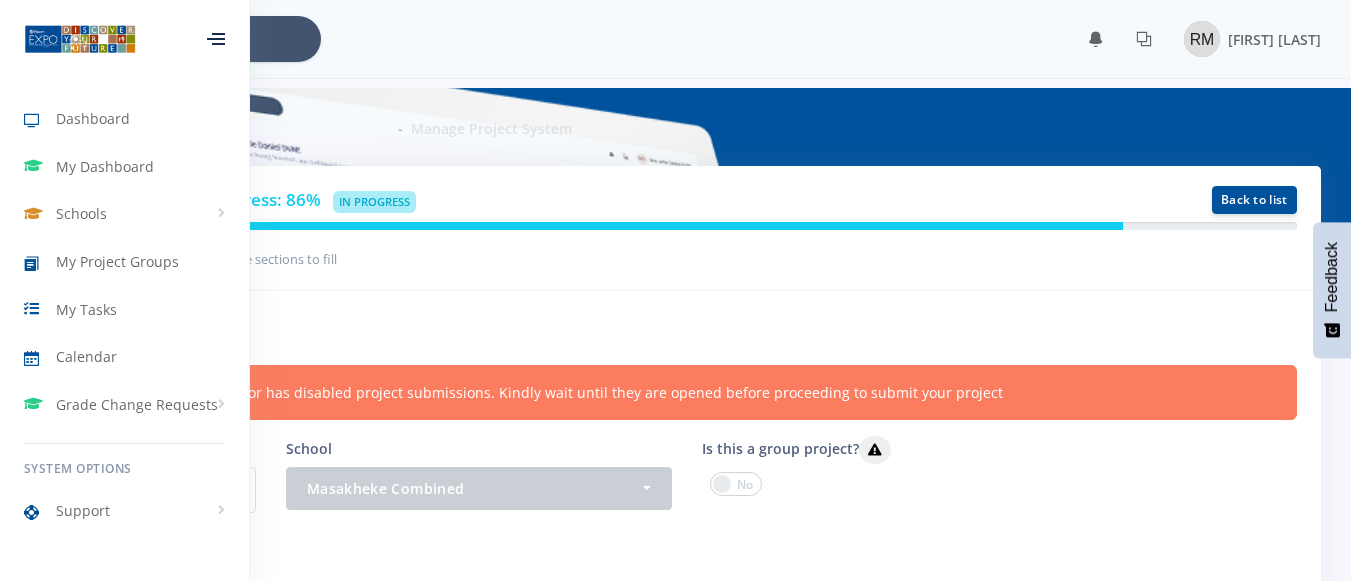 scroll, scrollTop: 0, scrollLeft: 0, axis: both 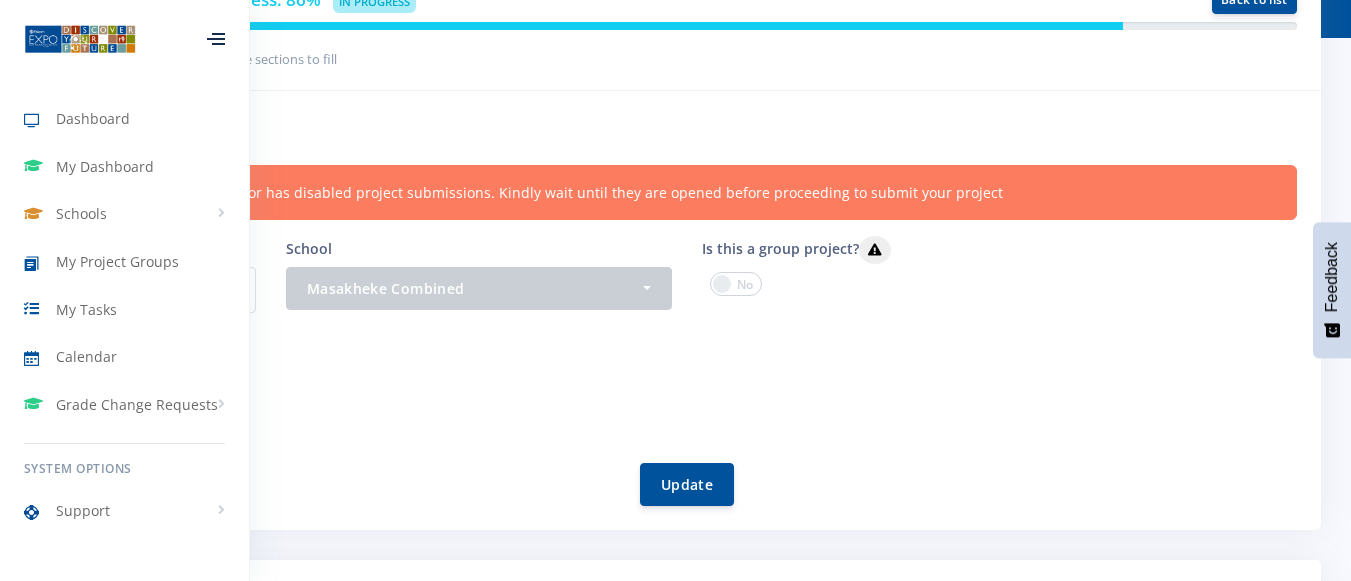 click on "Project information" at bounding box center (675, 128) 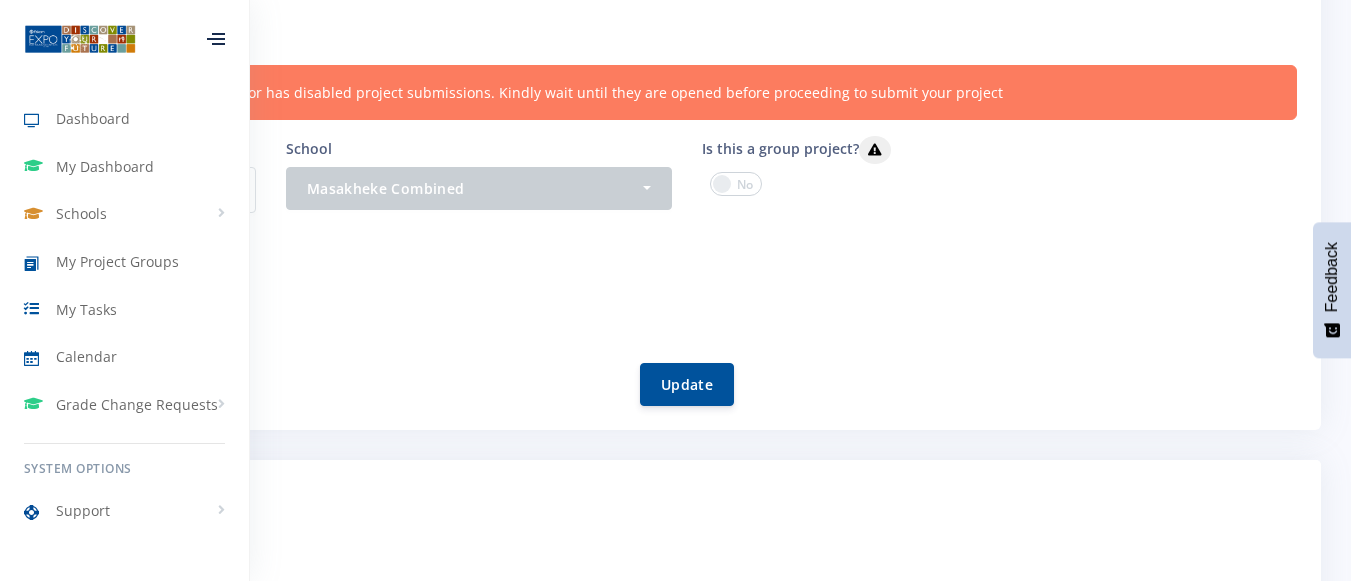 scroll, scrollTop: 400, scrollLeft: 0, axis: vertical 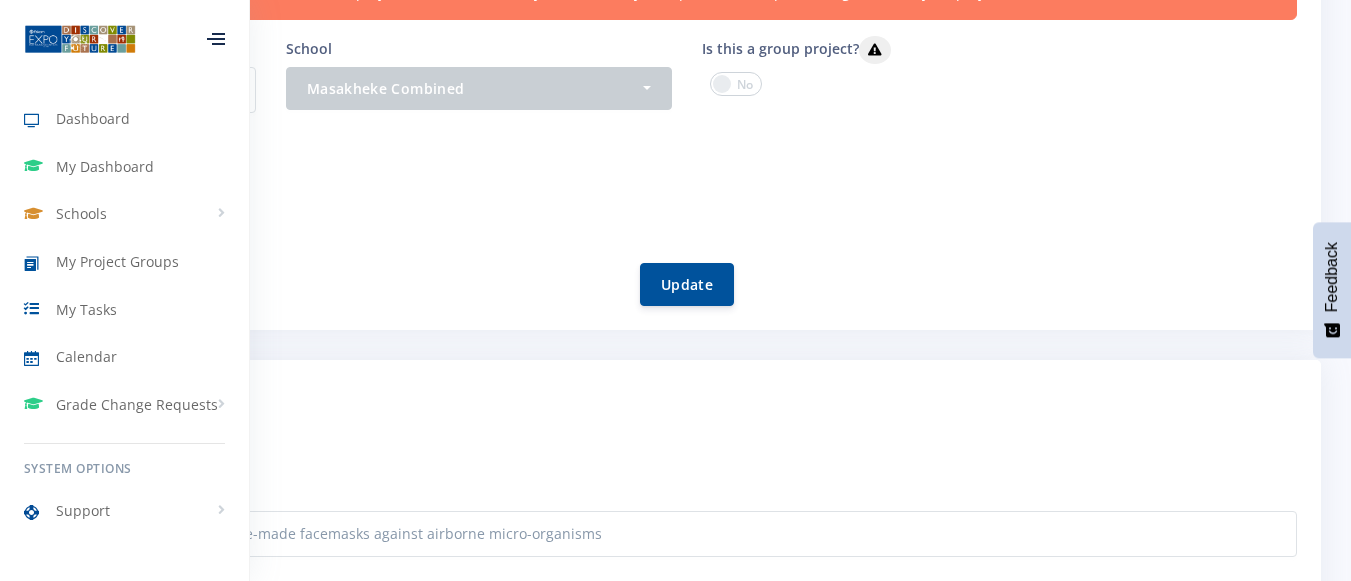 click on "Reananetse Mbizo" at bounding box center (687, 199) 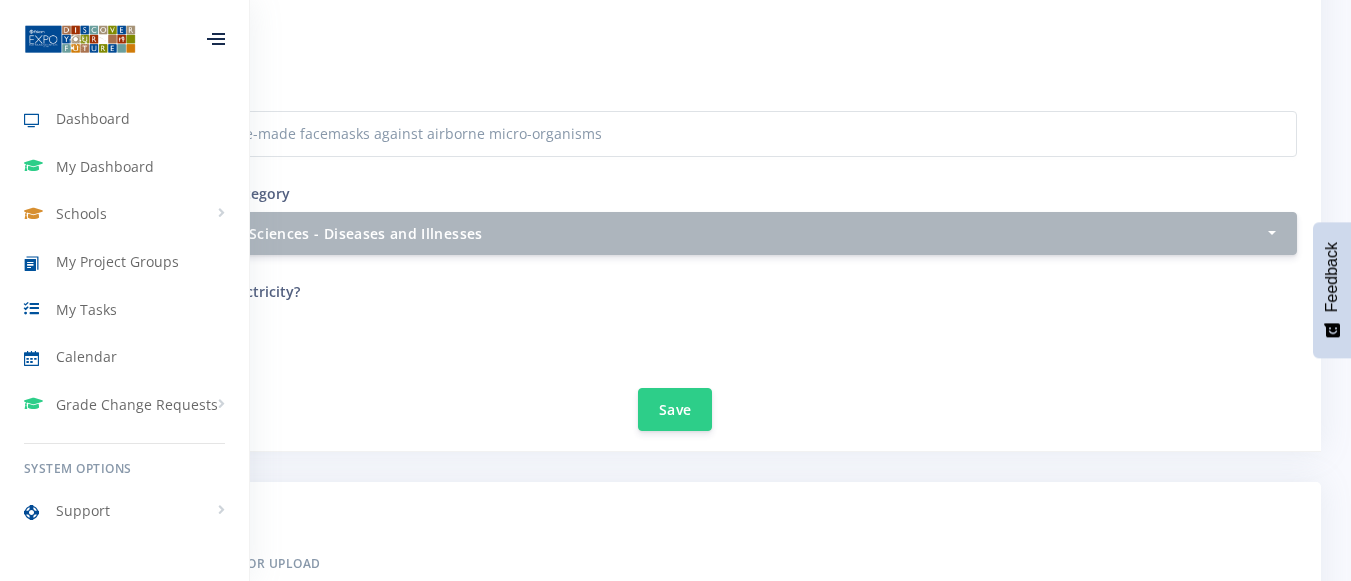 scroll, scrollTop: 700, scrollLeft: 0, axis: vertical 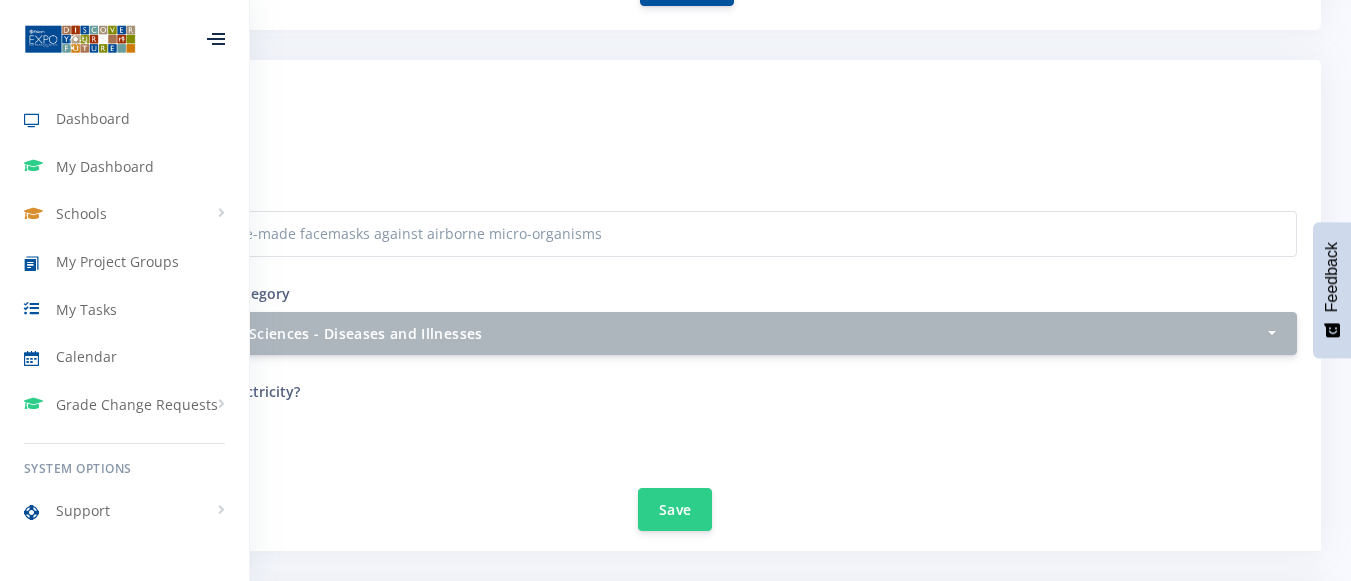 click on "Does the project require electricity?" at bounding box center (357, 394) 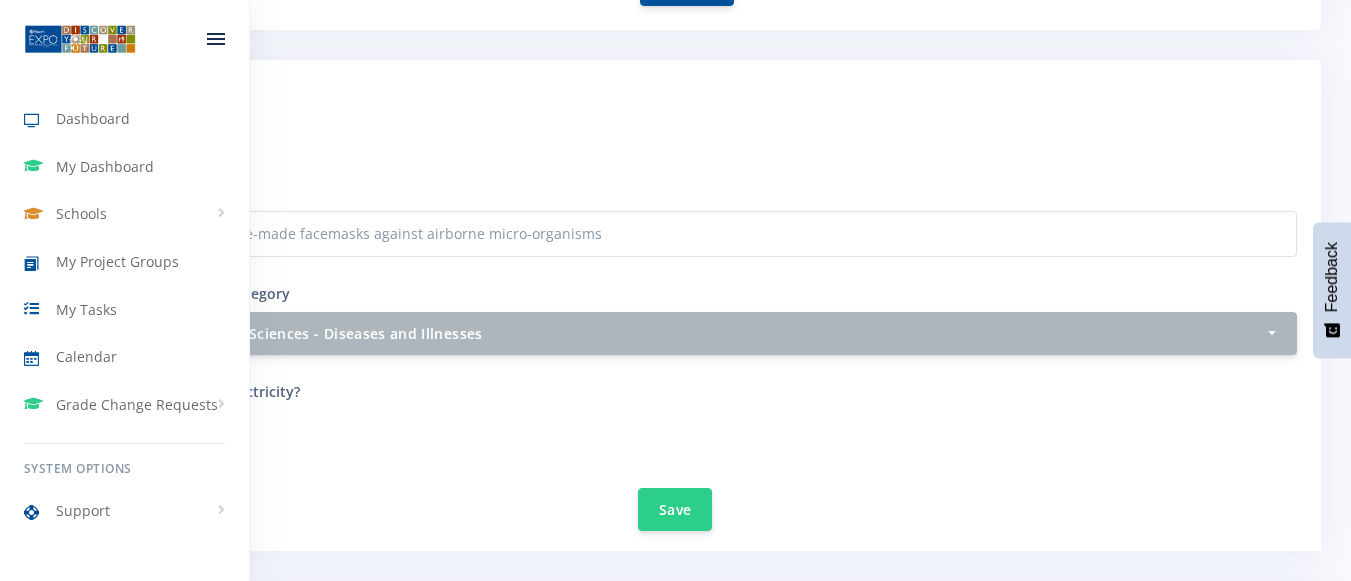 click at bounding box center [216, 39] 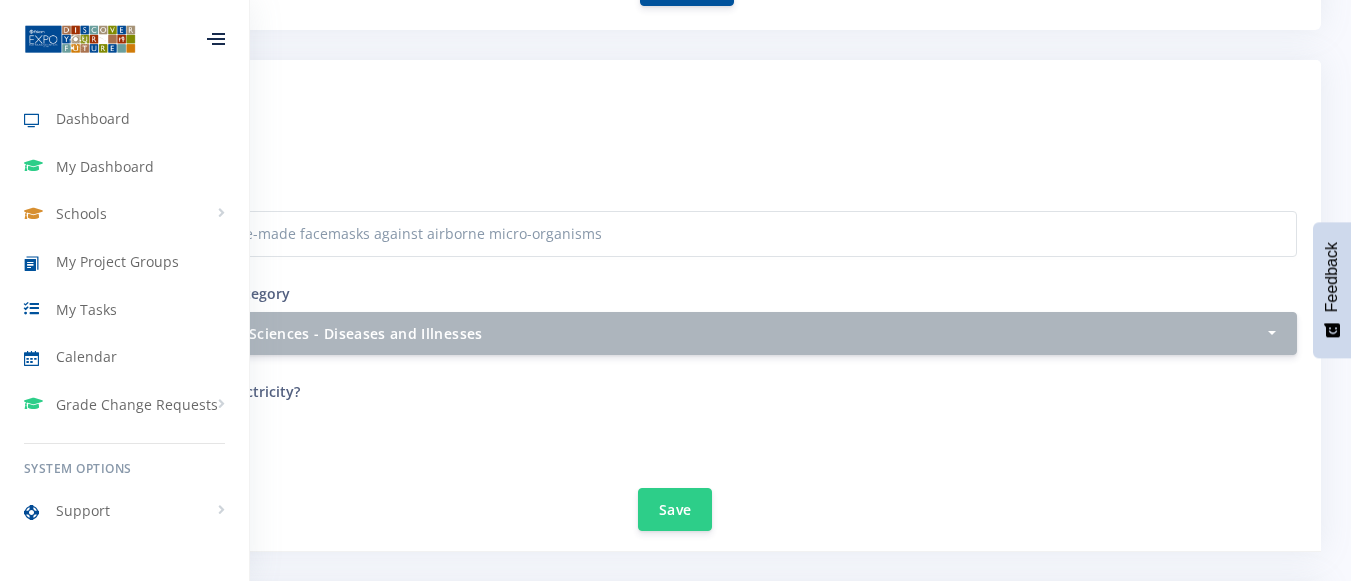 click at bounding box center [216, 39] 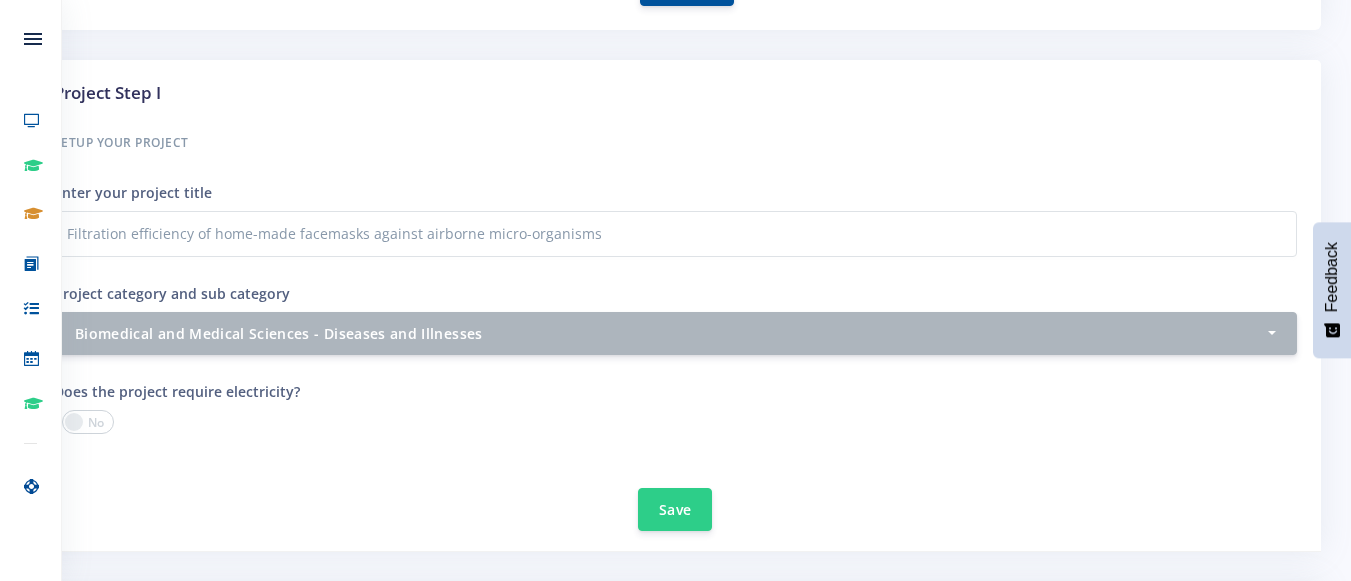 click on "Project Step I
Setup your Project
Enter your project title
Filtration efficiency of home-made facemasks against airborne micro-organisms
Project category and sub category
Select category and sub category
Agricultural Sciences - Animal Husbandry
Animal Sciences - Zoology" at bounding box center [675, 305] 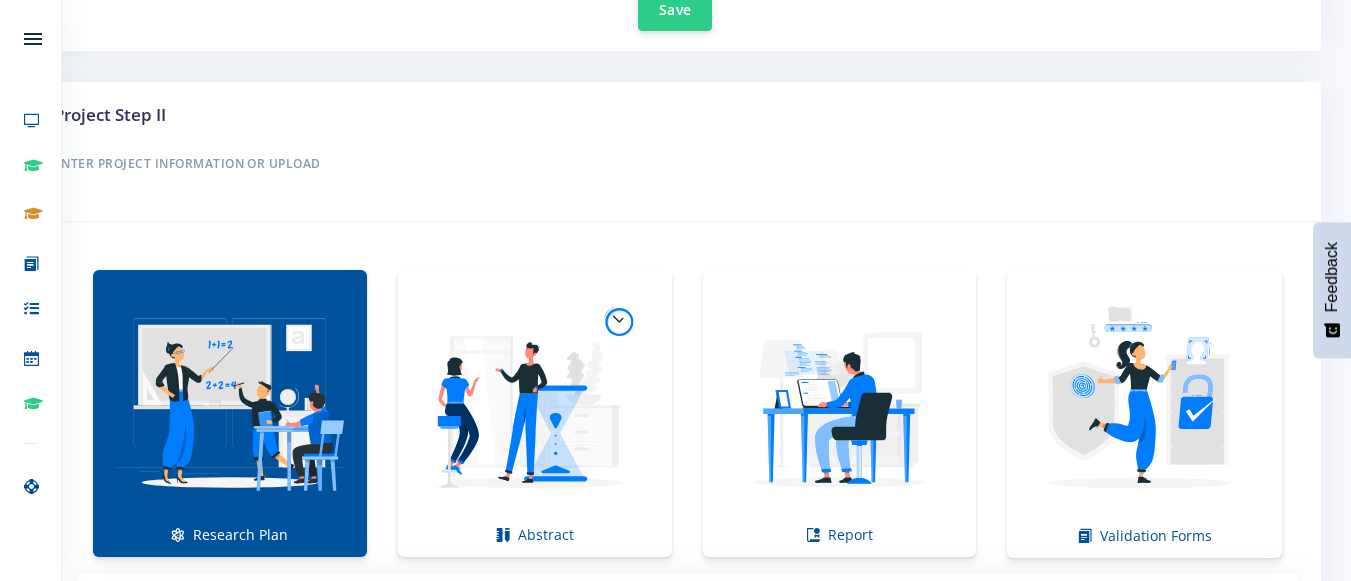 scroll, scrollTop: 1400, scrollLeft: 0, axis: vertical 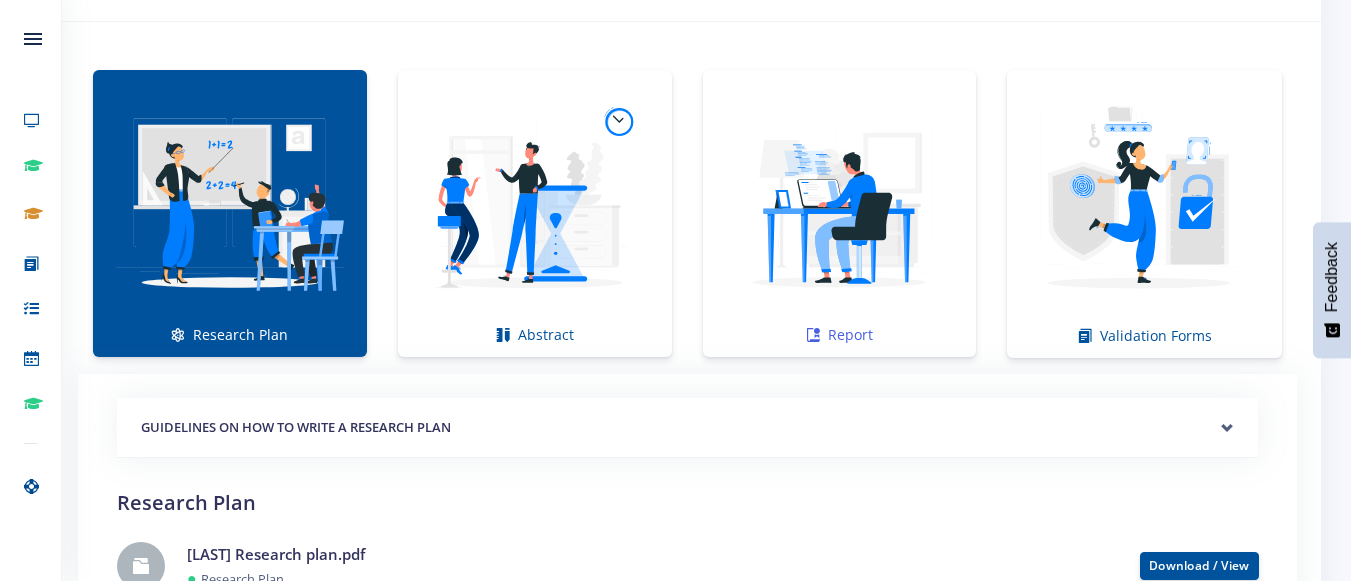 click at bounding box center (840, 203) 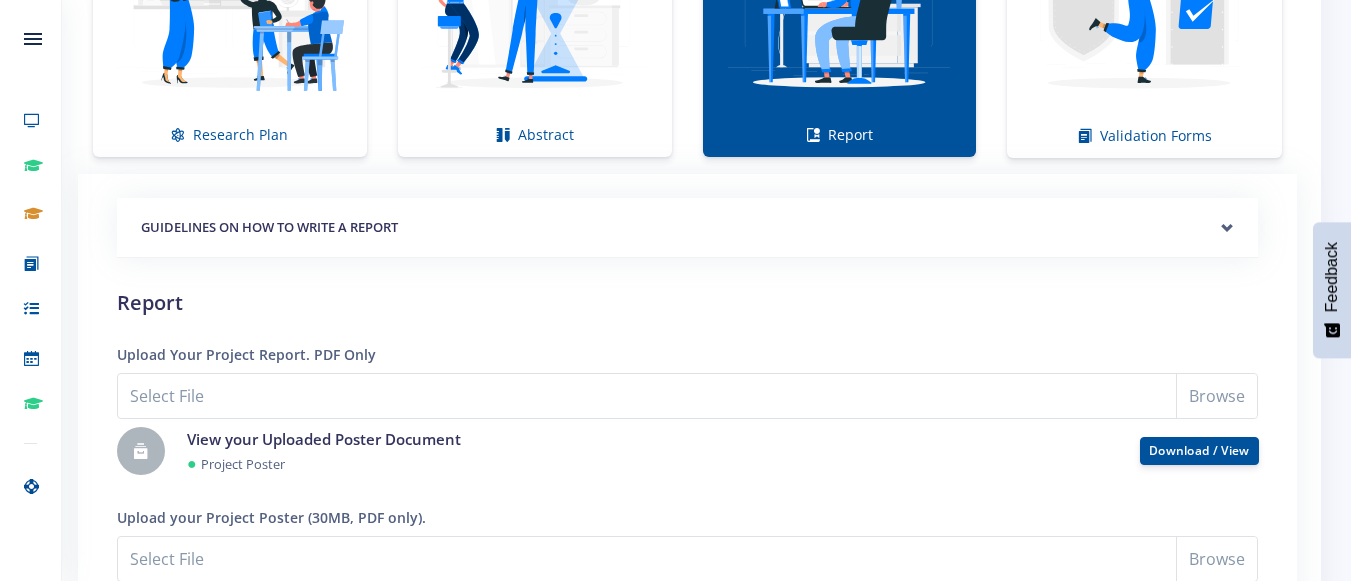 scroll, scrollTop: 1700, scrollLeft: 0, axis: vertical 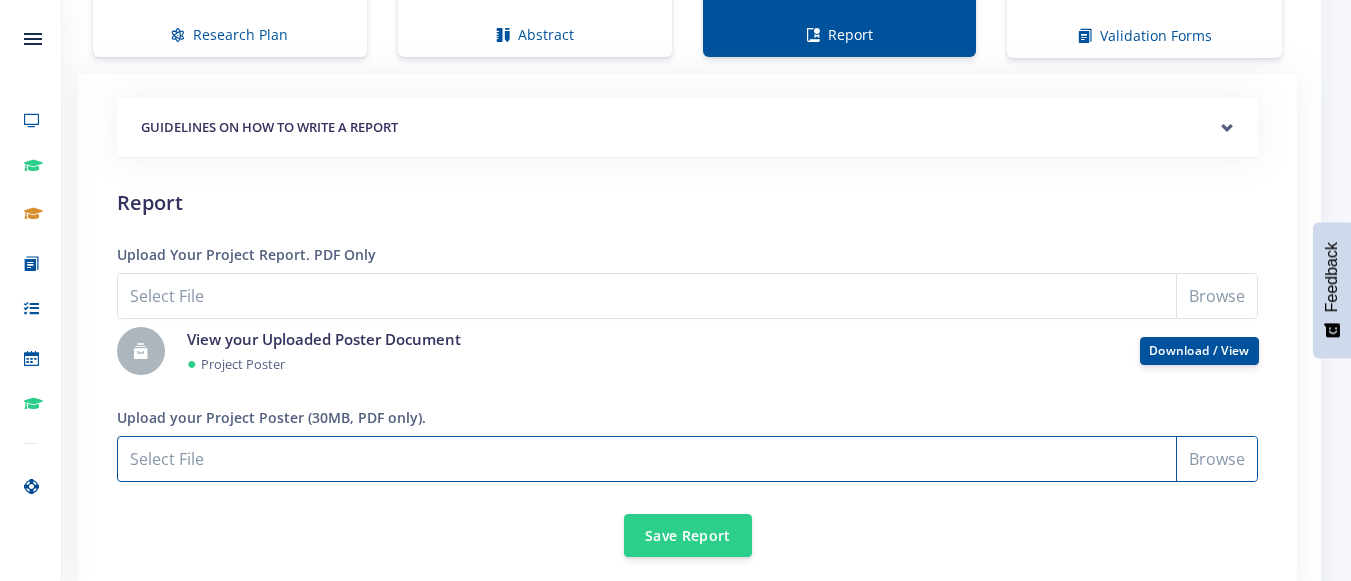 click on "Select File" at bounding box center [687, 459] 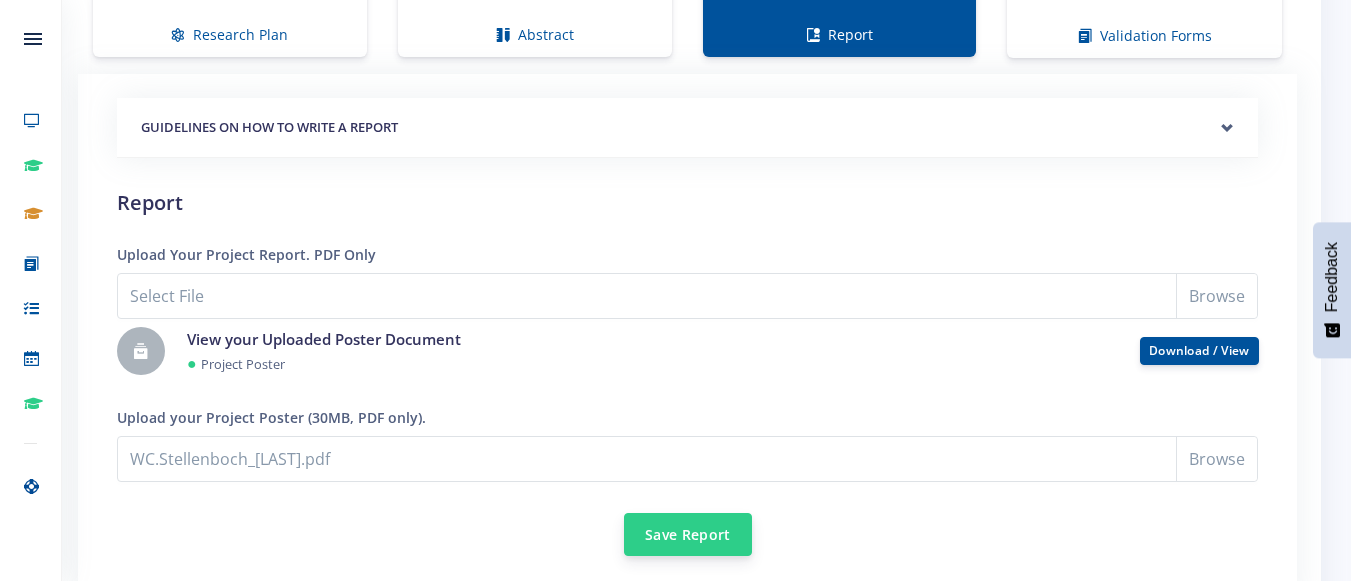 click on "Save Report" at bounding box center (688, 534) 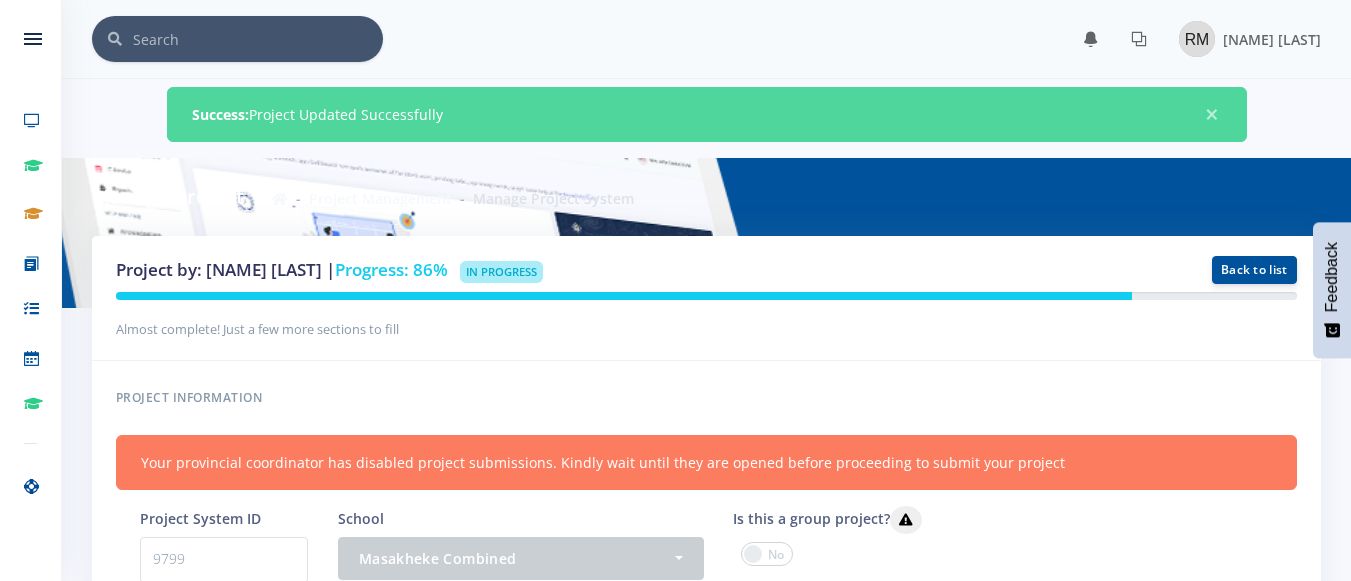 scroll, scrollTop: 0, scrollLeft: 0, axis: both 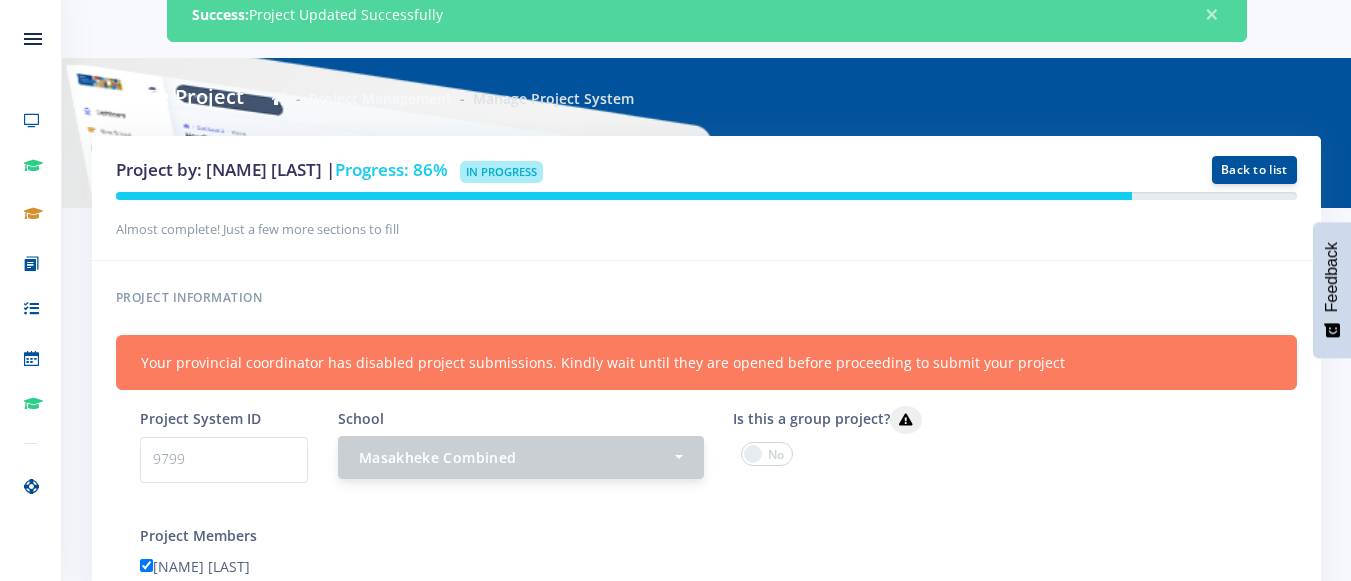 click on "Masakheke Combined" at bounding box center [521, 457] 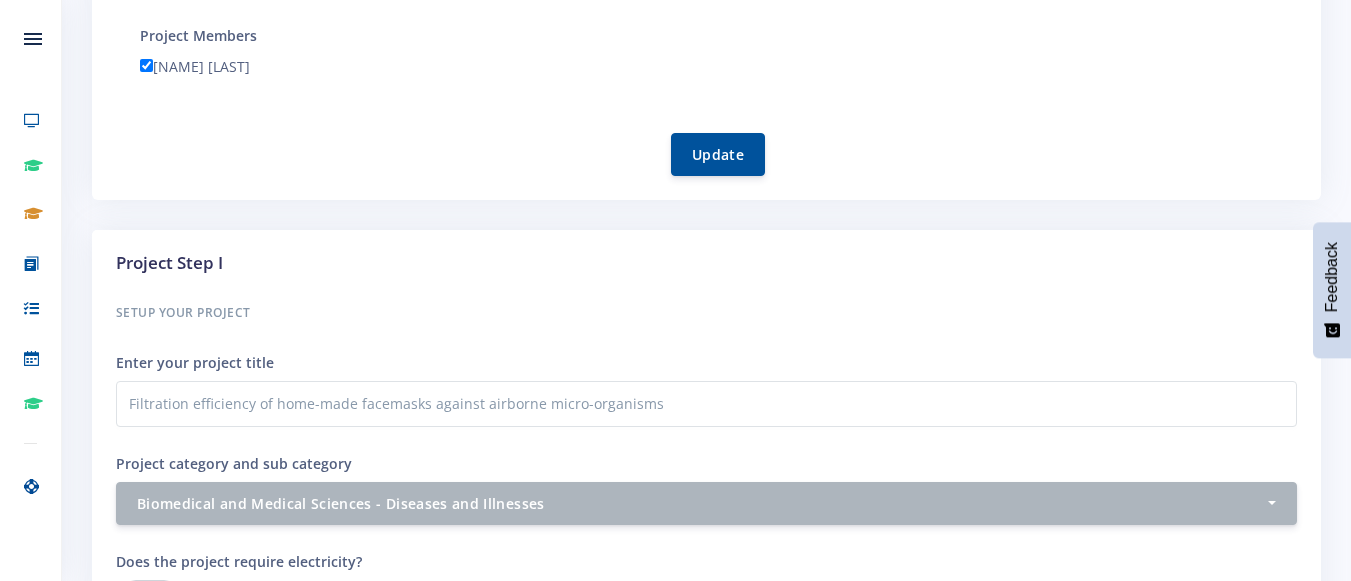 scroll, scrollTop: 800, scrollLeft: 0, axis: vertical 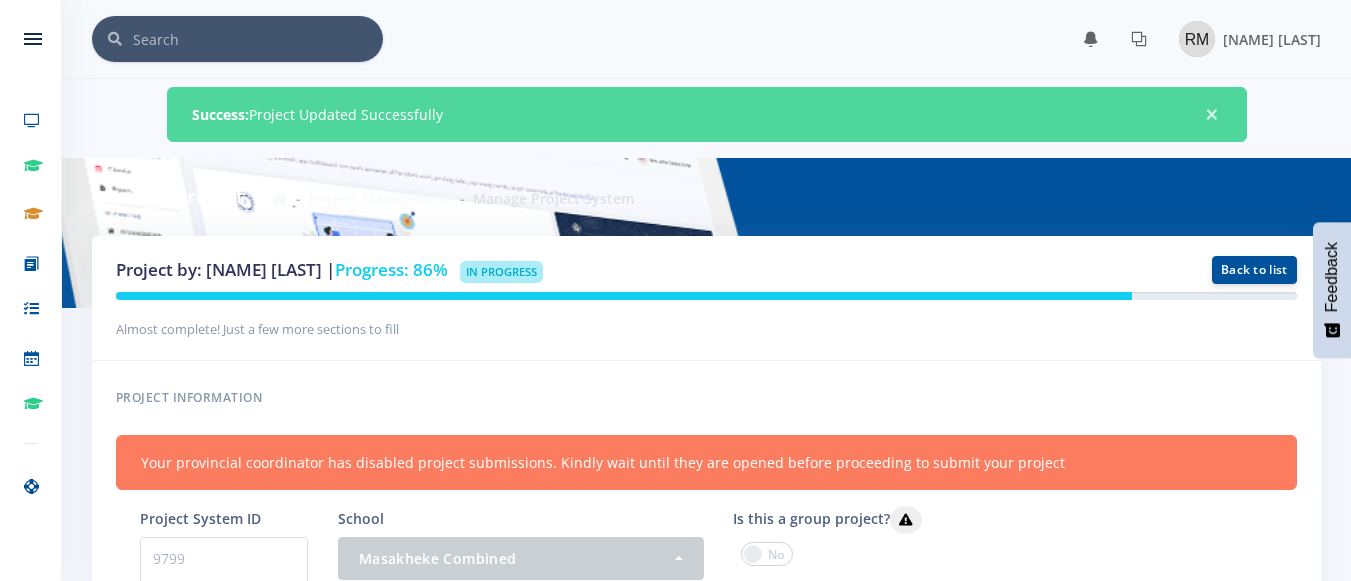 click on "×" at bounding box center (1212, 115) 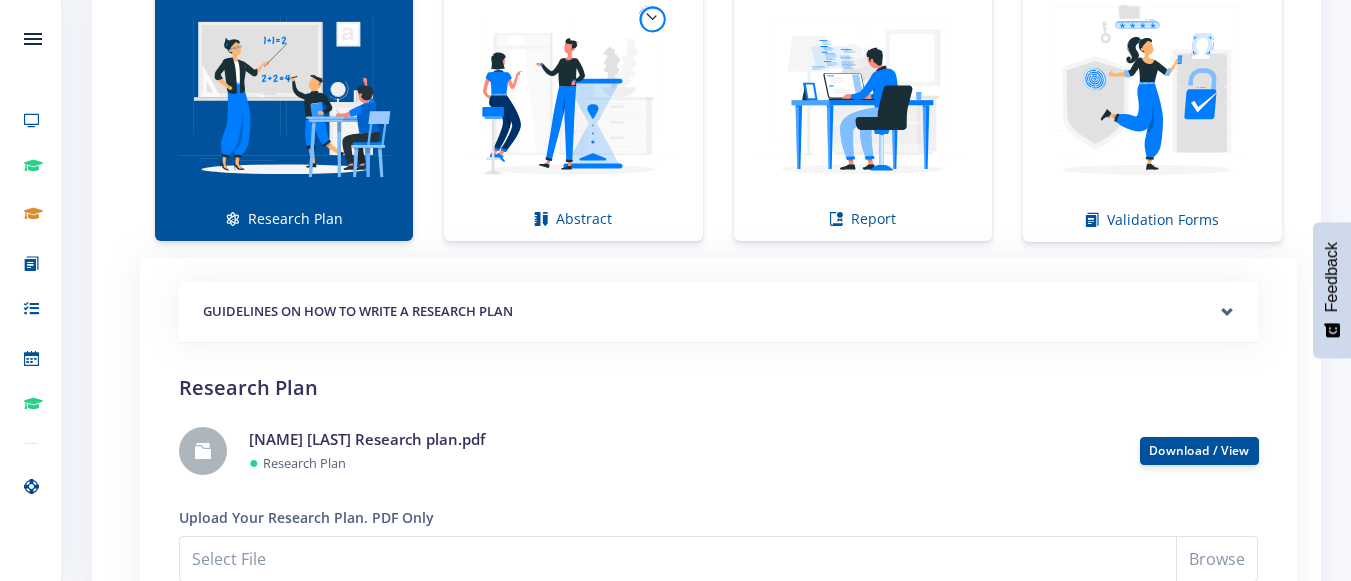 scroll, scrollTop: 1600, scrollLeft: 0, axis: vertical 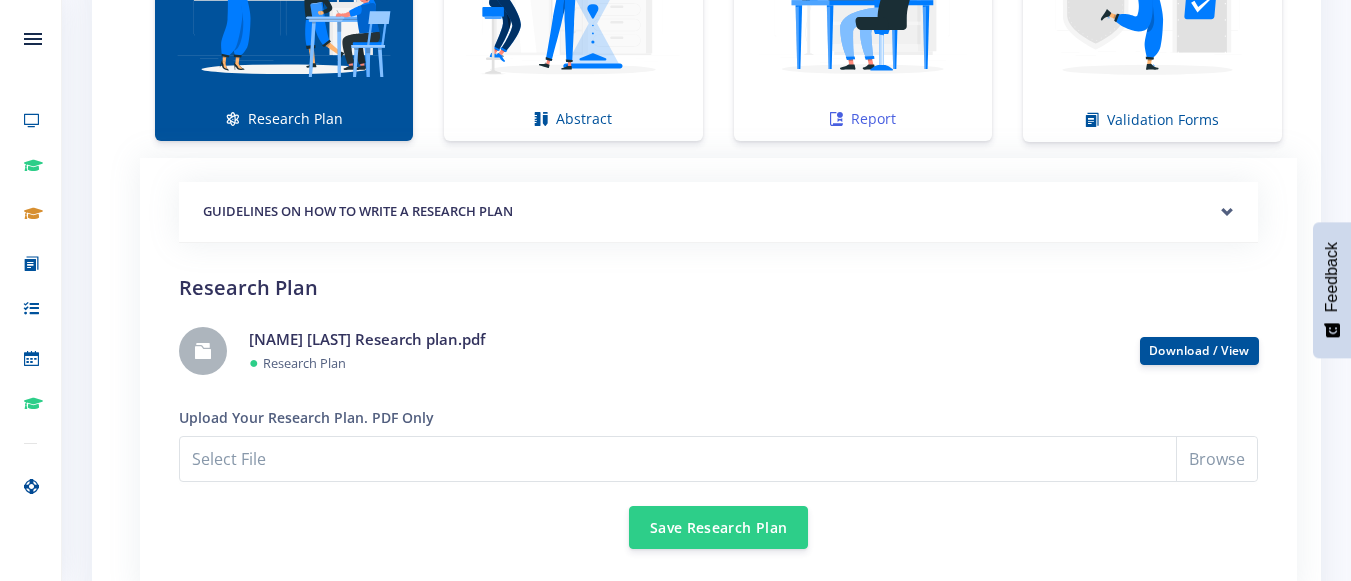 click at bounding box center [863, -5] 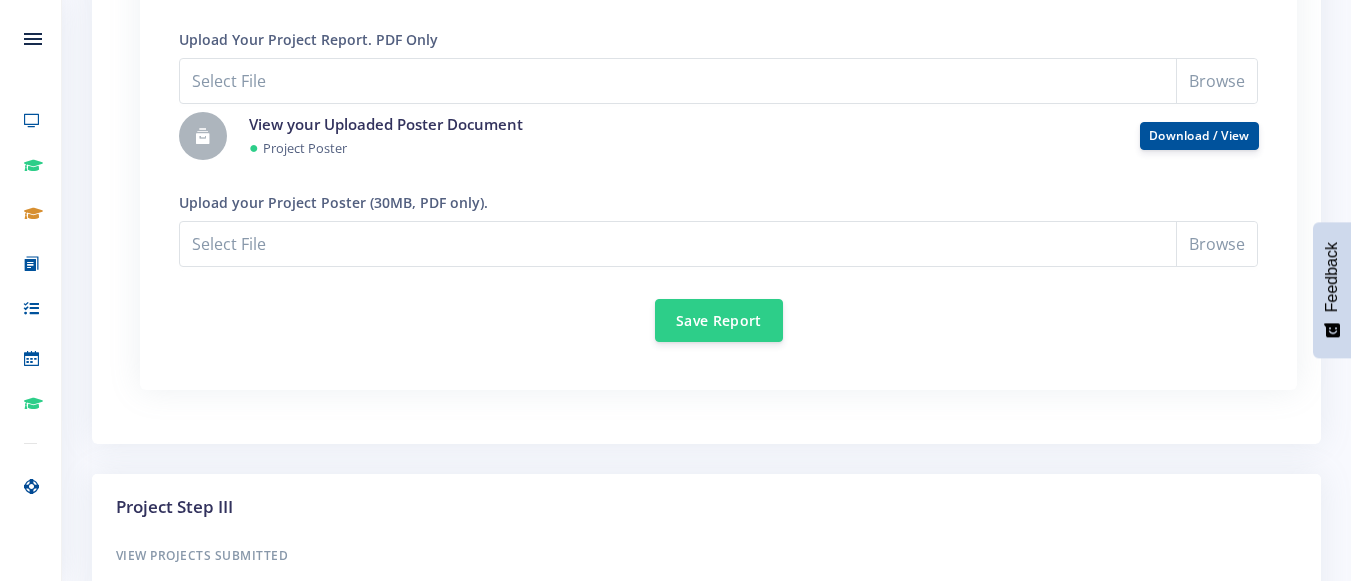 scroll, scrollTop: 1800, scrollLeft: 0, axis: vertical 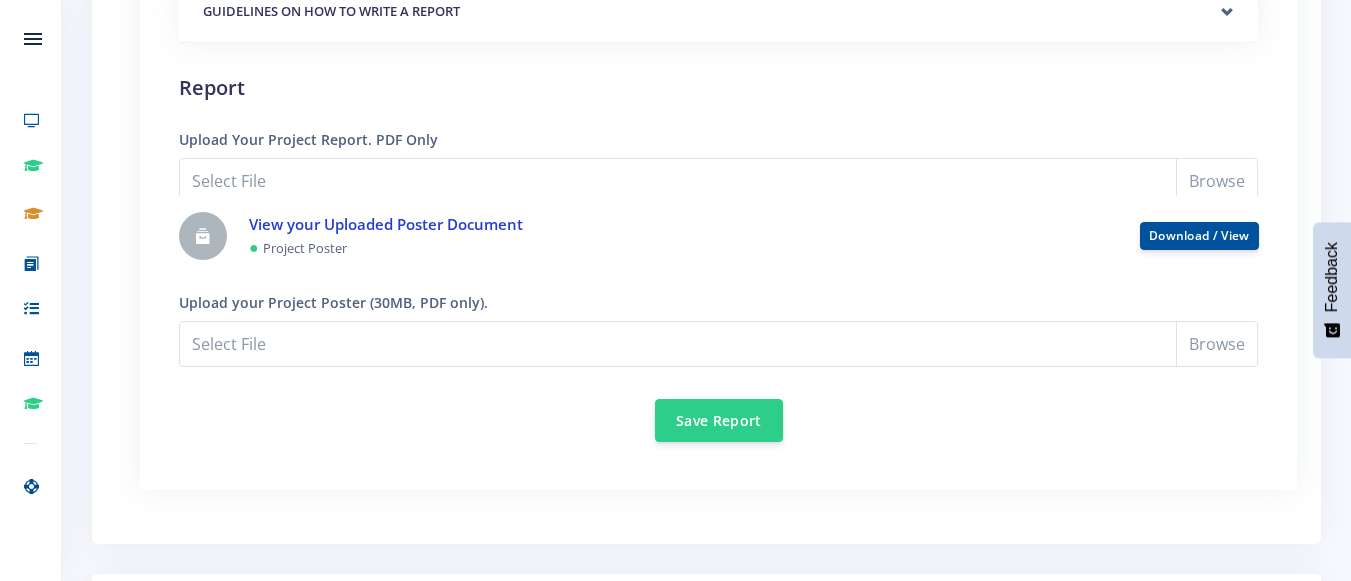 click on "View your Uploaded
Poster Document" at bounding box center [386, 224] 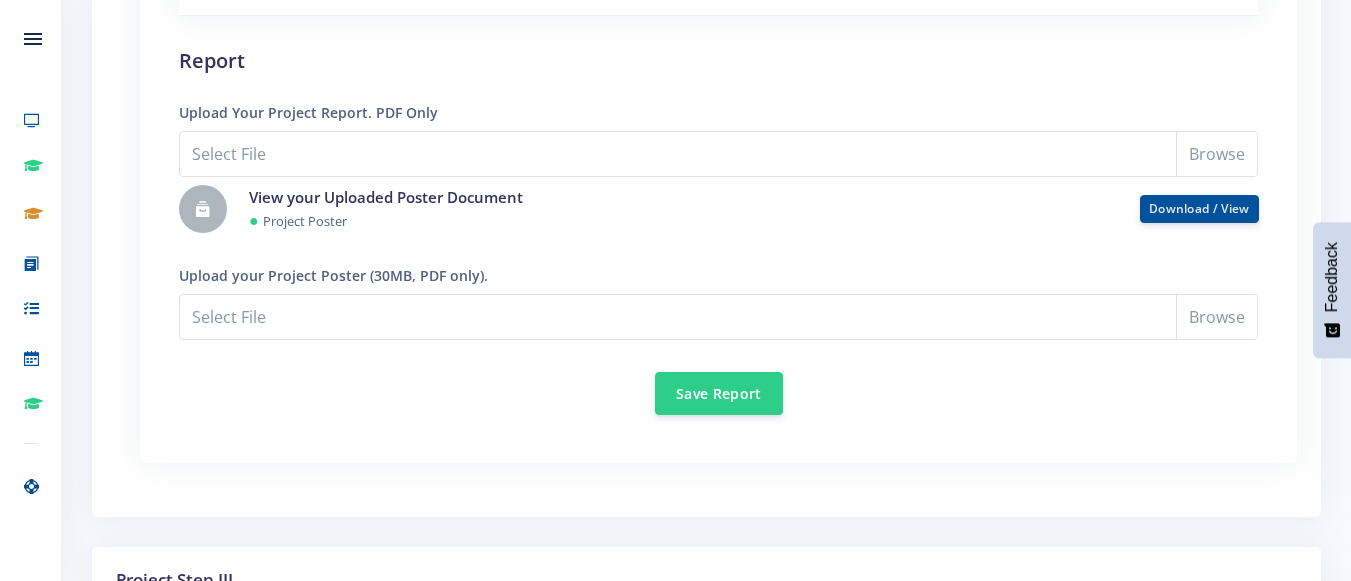 scroll, scrollTop: 1727, scrollLeft: 0, axis: vertical 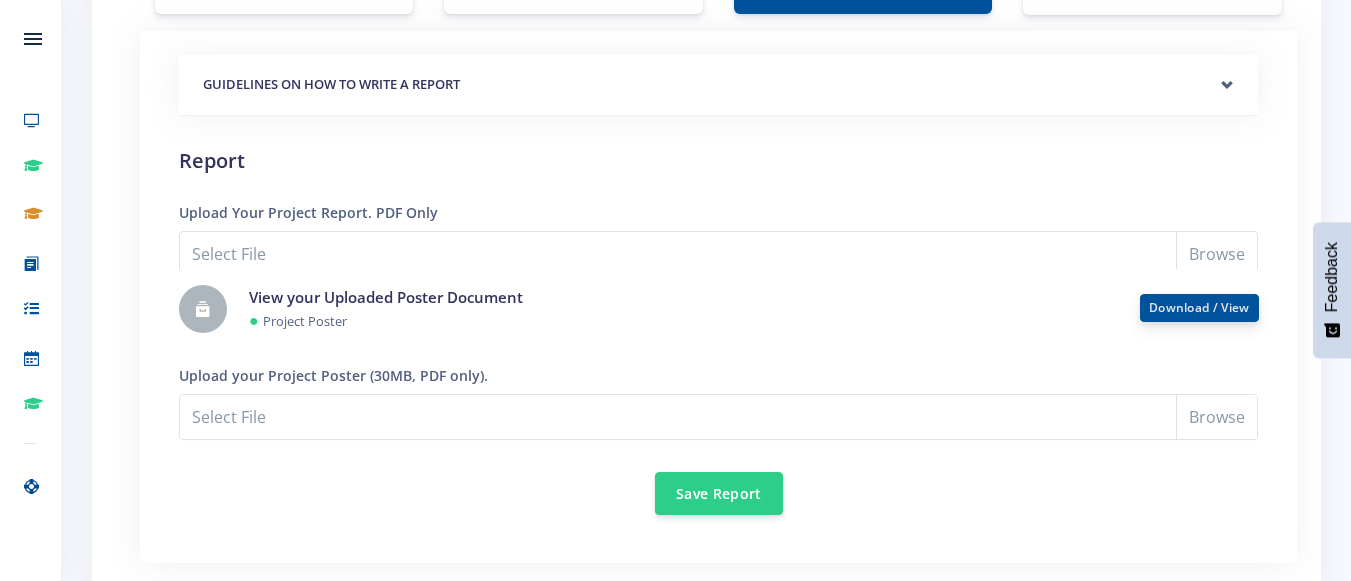 click on "Download
/ View" at bounding box center (1199, 307) 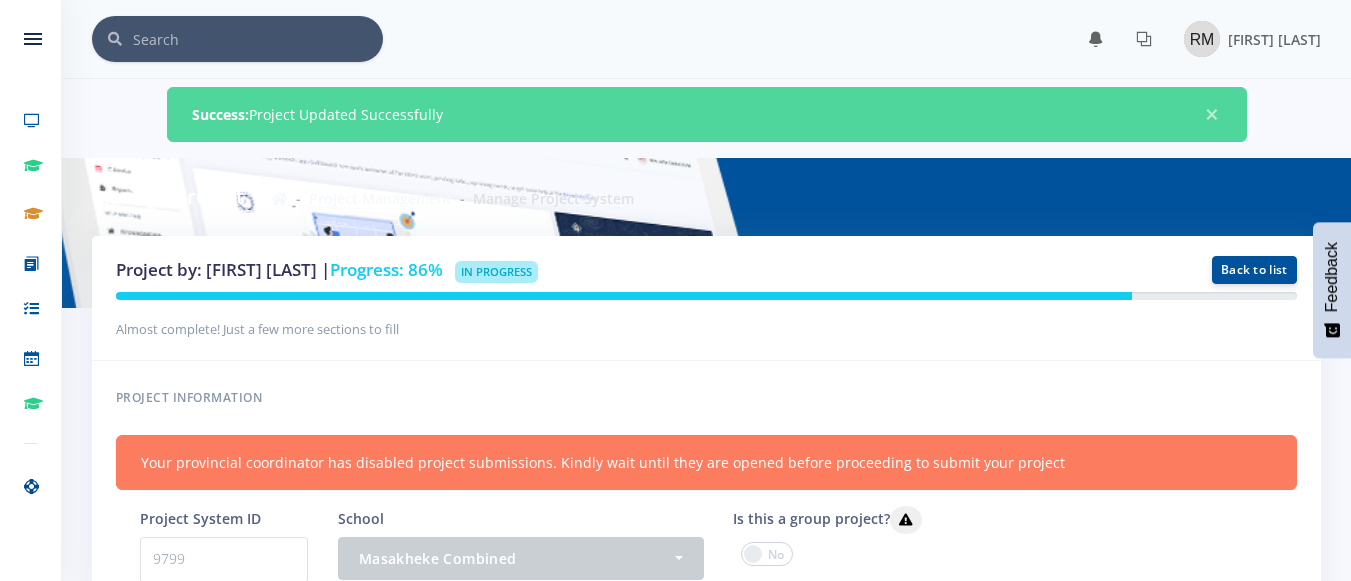 scroll, scrollTop: 1727, scrollLeft: 0, axis: vertical 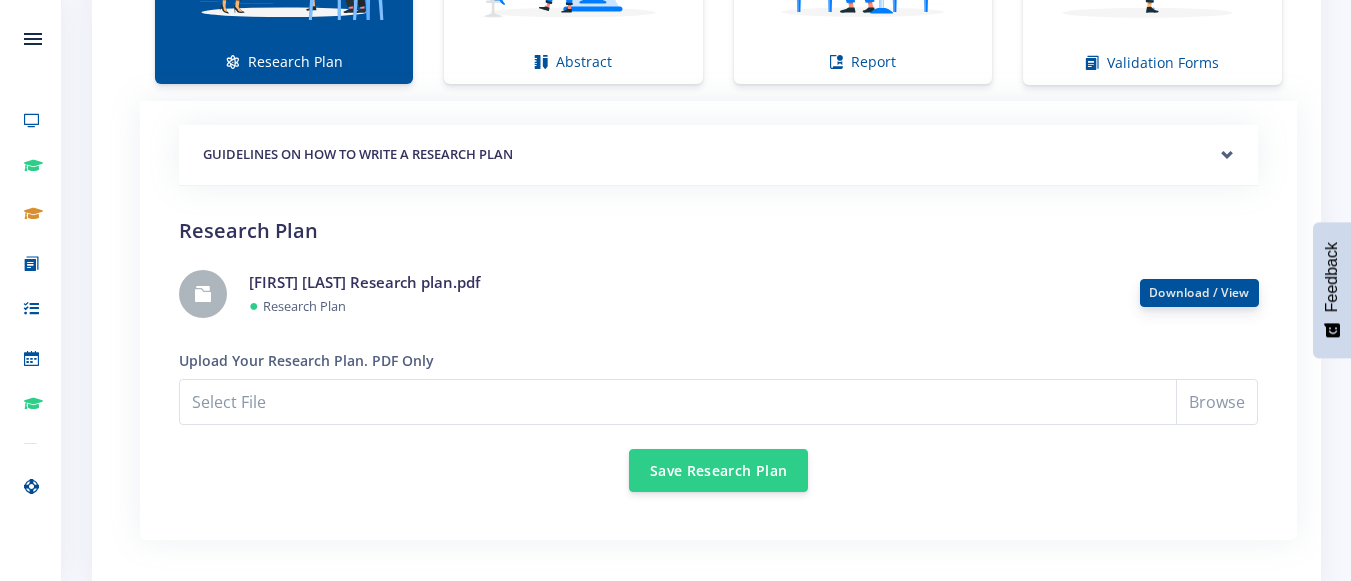 click on "Download
/ View" at bounding box center (1199, 292) 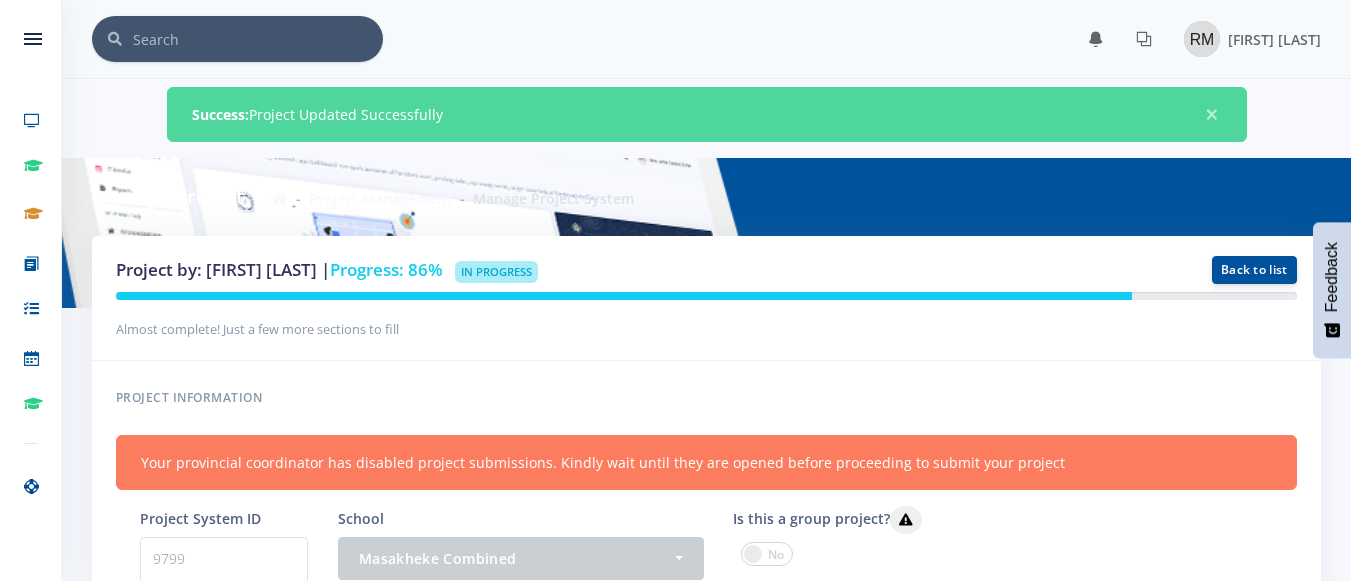 scroll, scrollTop: 1727, scrollLeft: 0, axis: vertical 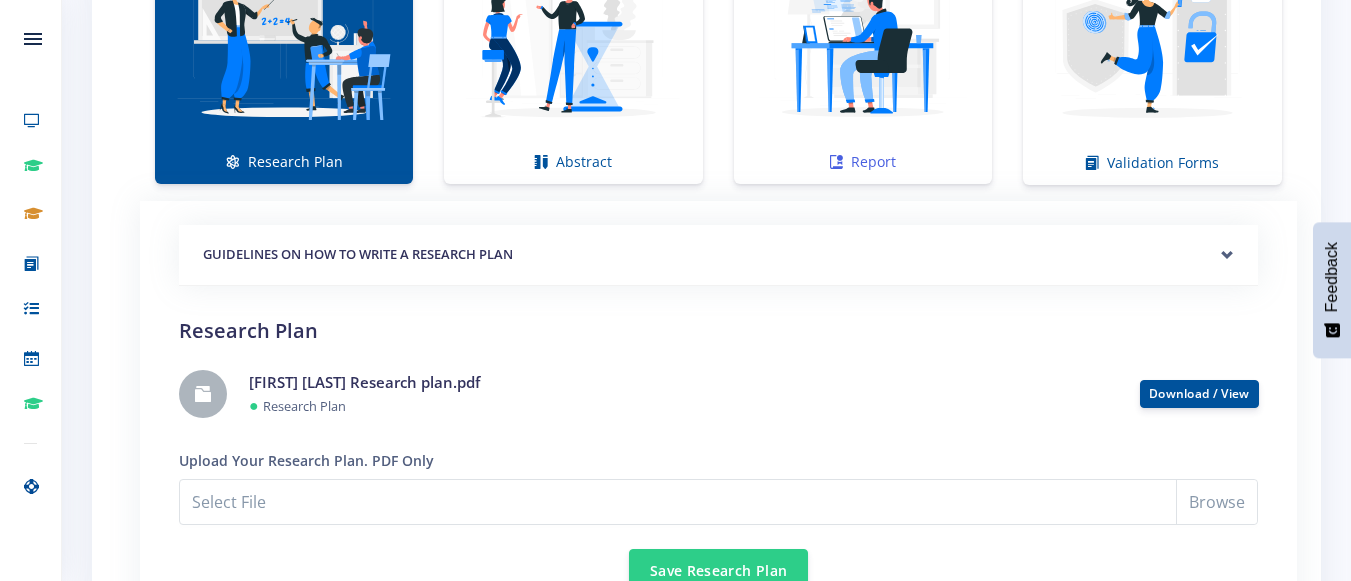 click at bounding box center [863, 38] 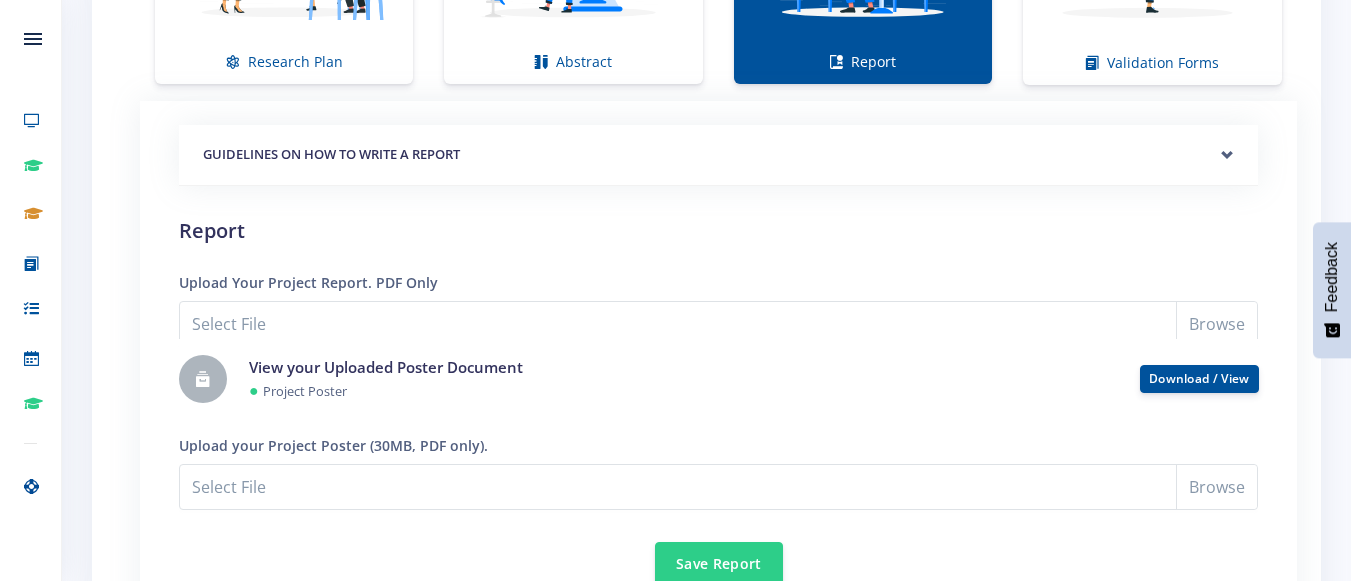 scroll, scrollTop: 1827, scrollLeft: 0, axis: vertical 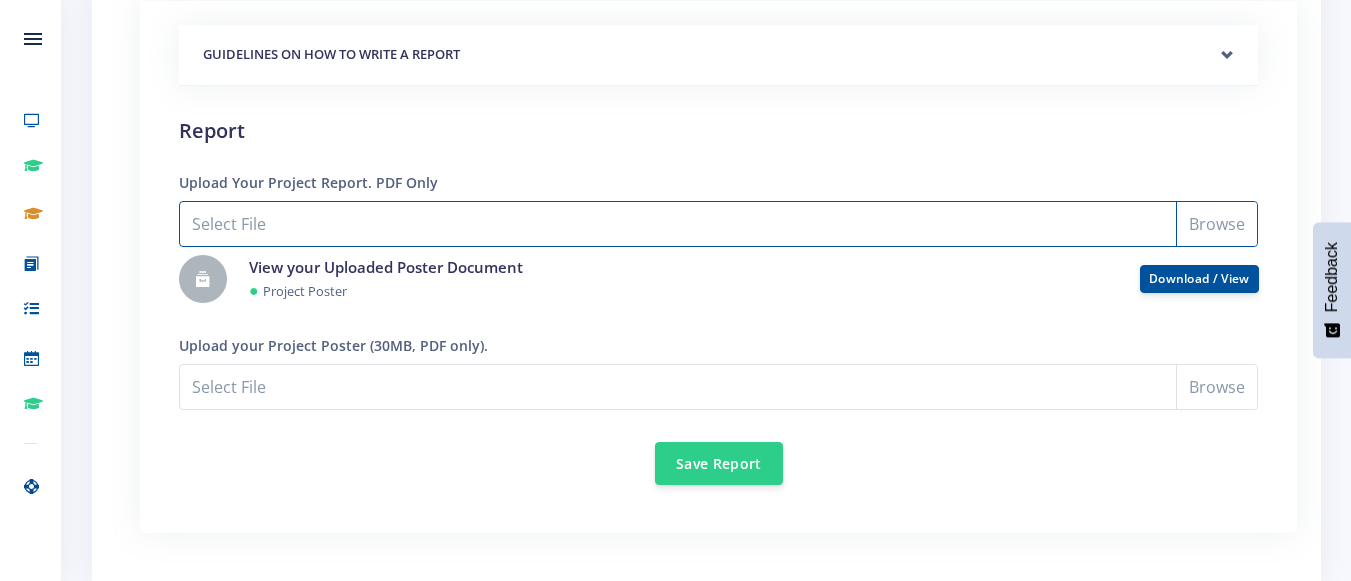 click on "Select File" at bounding box center (718, 224) 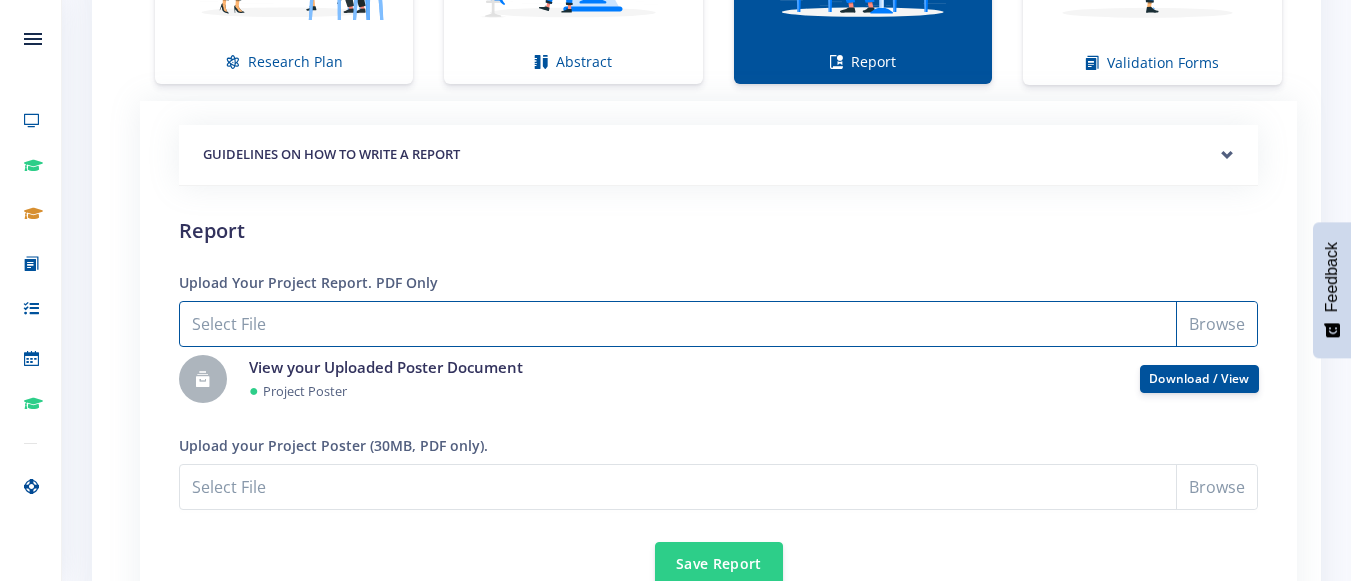scroll, scrollTop: 1627, scrollLeft: 0, axis: vertical 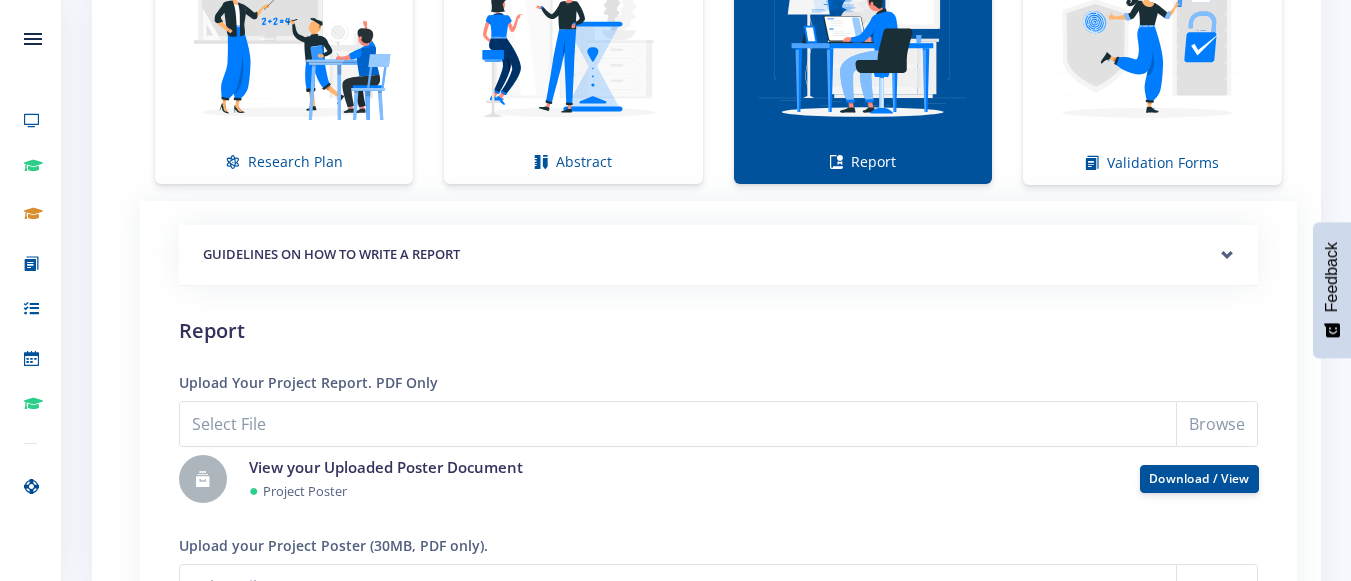 click at bounding box center (863, 38) 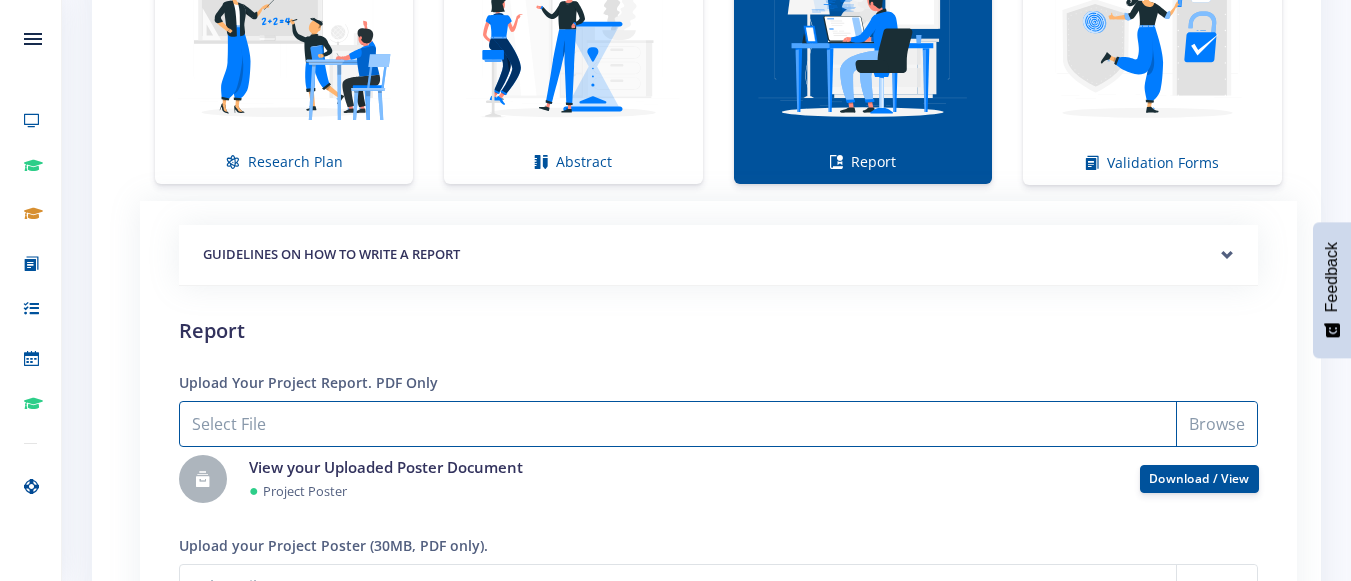 click on "Select File" at bounding box center (718, 424) 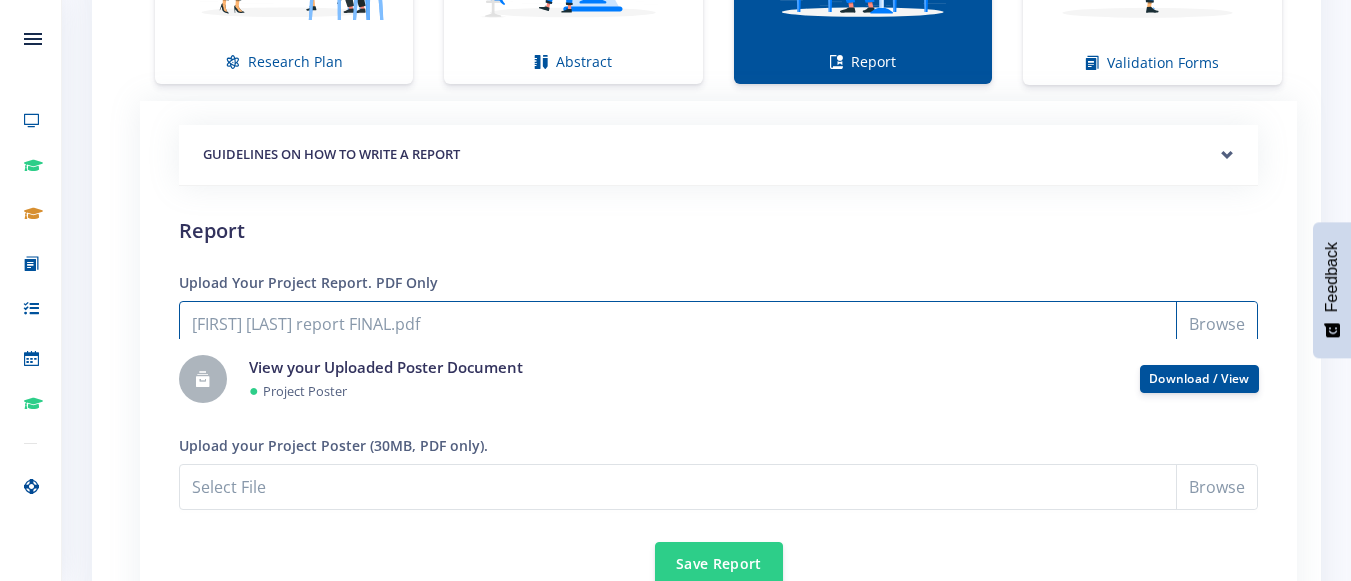 scroll, scrollTop: 1827, scrollLeft: 0, axis: vertical 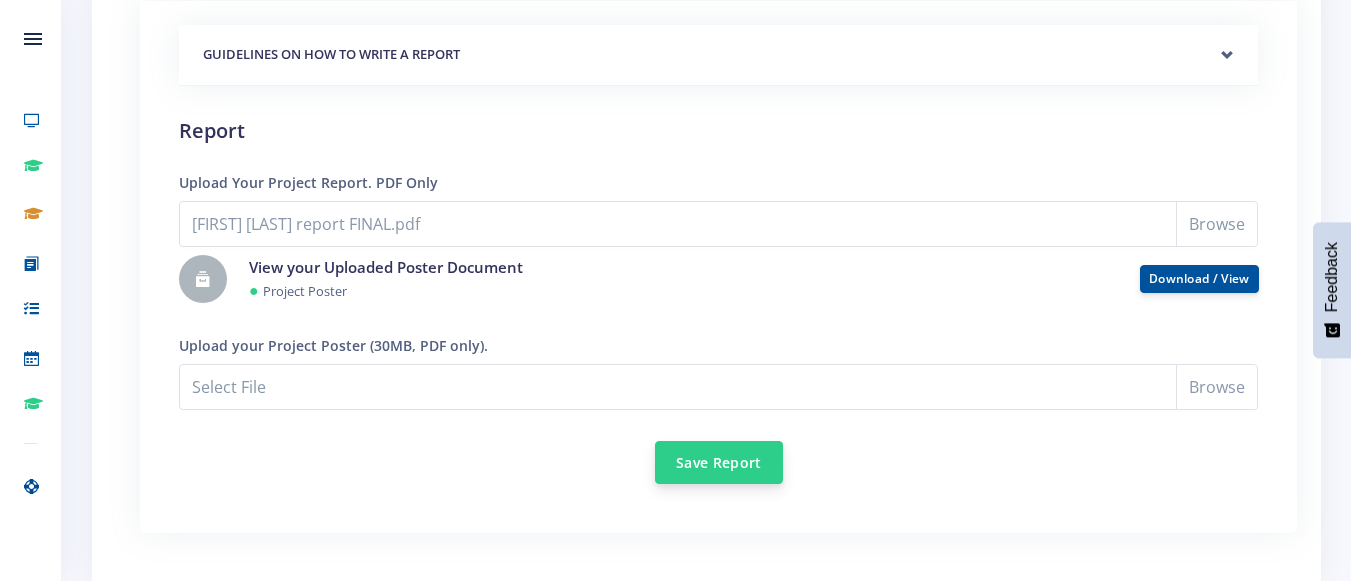 click on "Save Report" at bounding box center [719, 462] 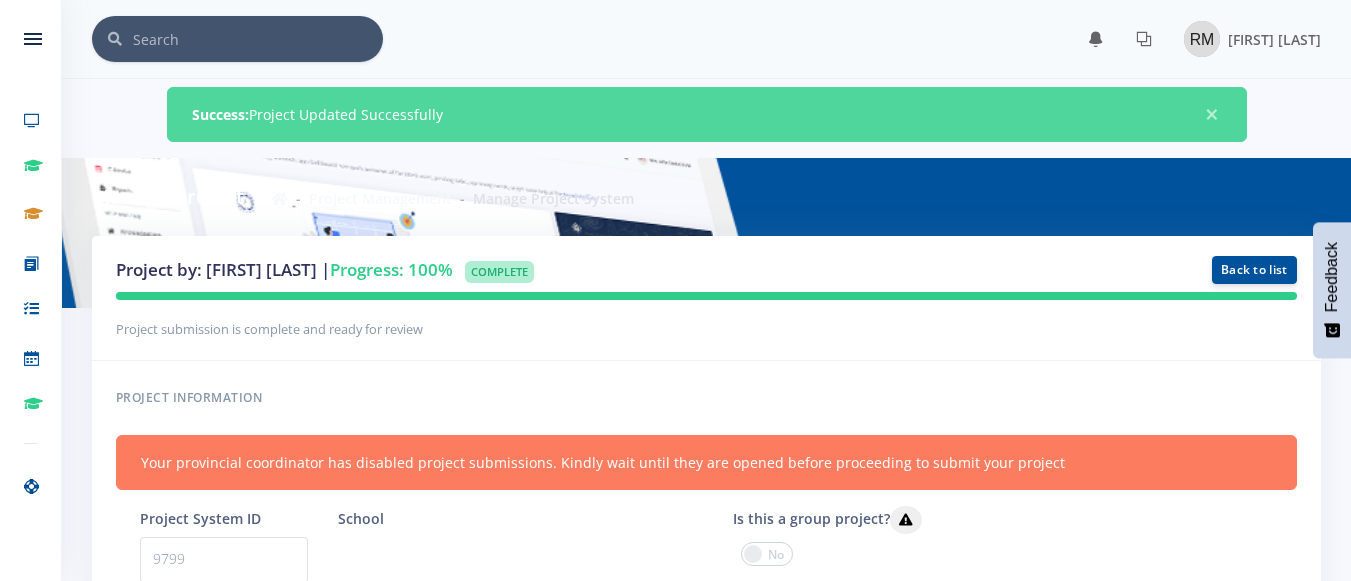 scroll, scrollTop: 0, scrollLeft: 0, axis: both 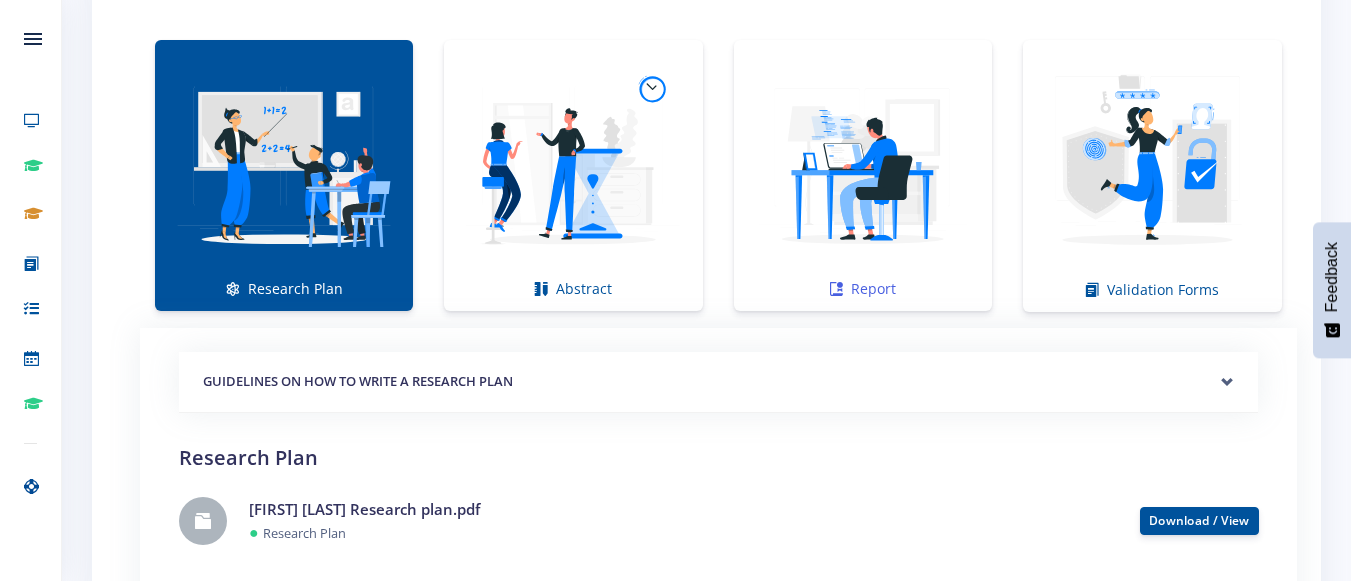 click at bounding box center [863, 165] 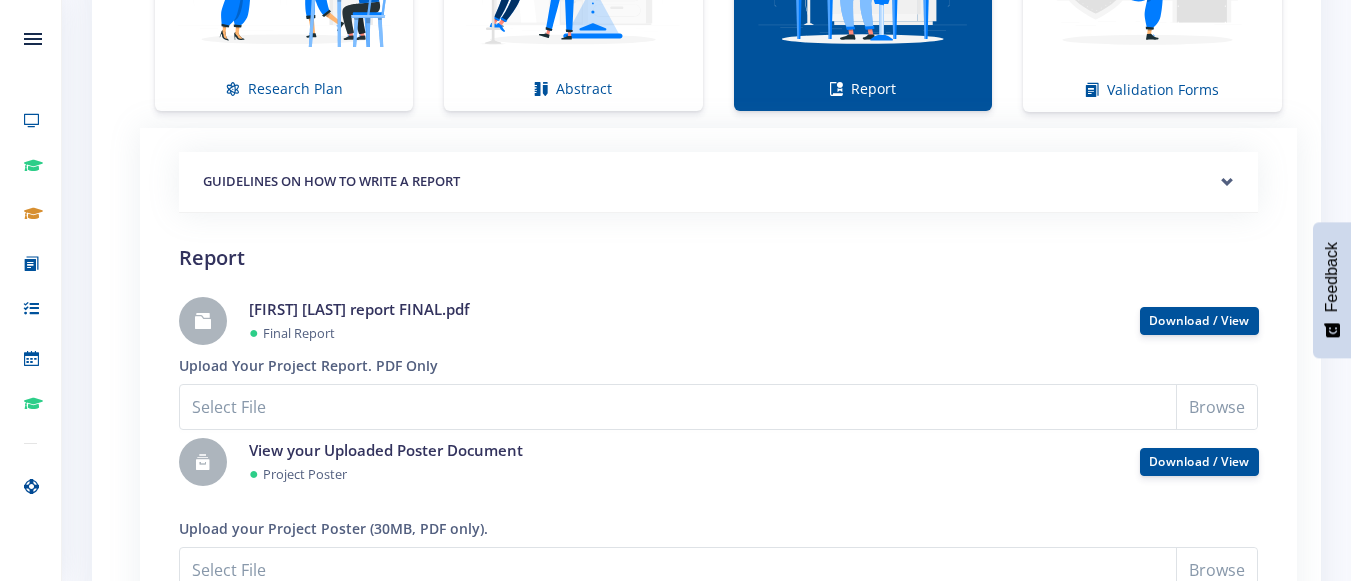 scroll, scrollTop: 1800, scrollLeft: 0, axis: vertical 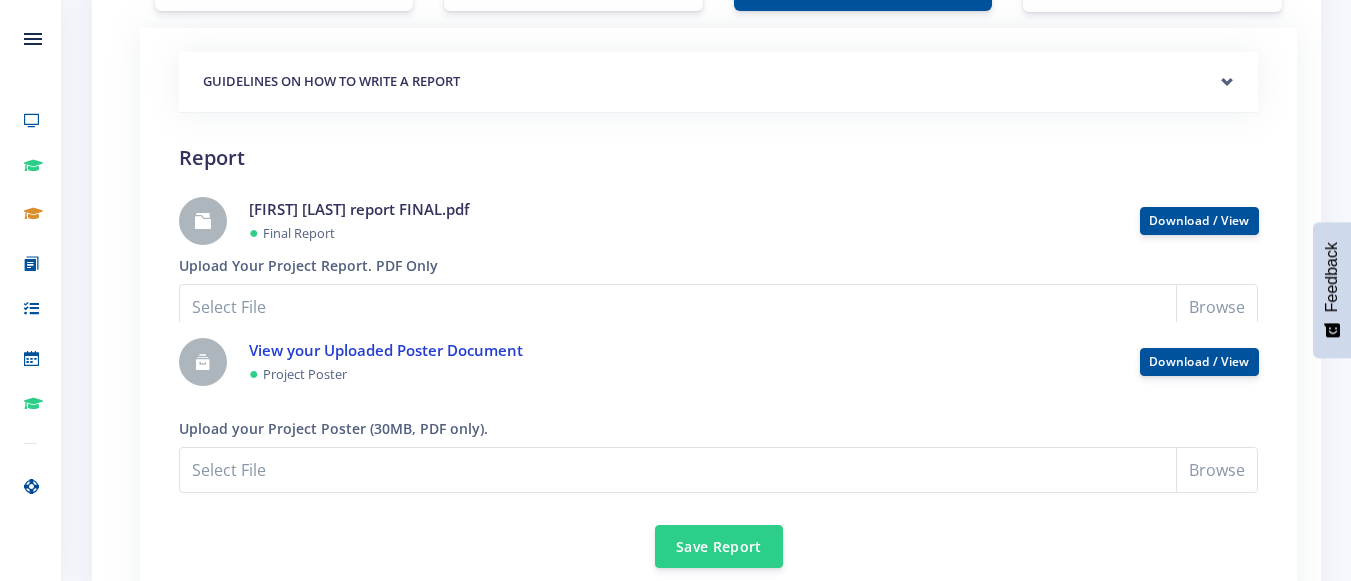 click on "View your Uploaded
Poster Document" at bounding box center (386, 350) 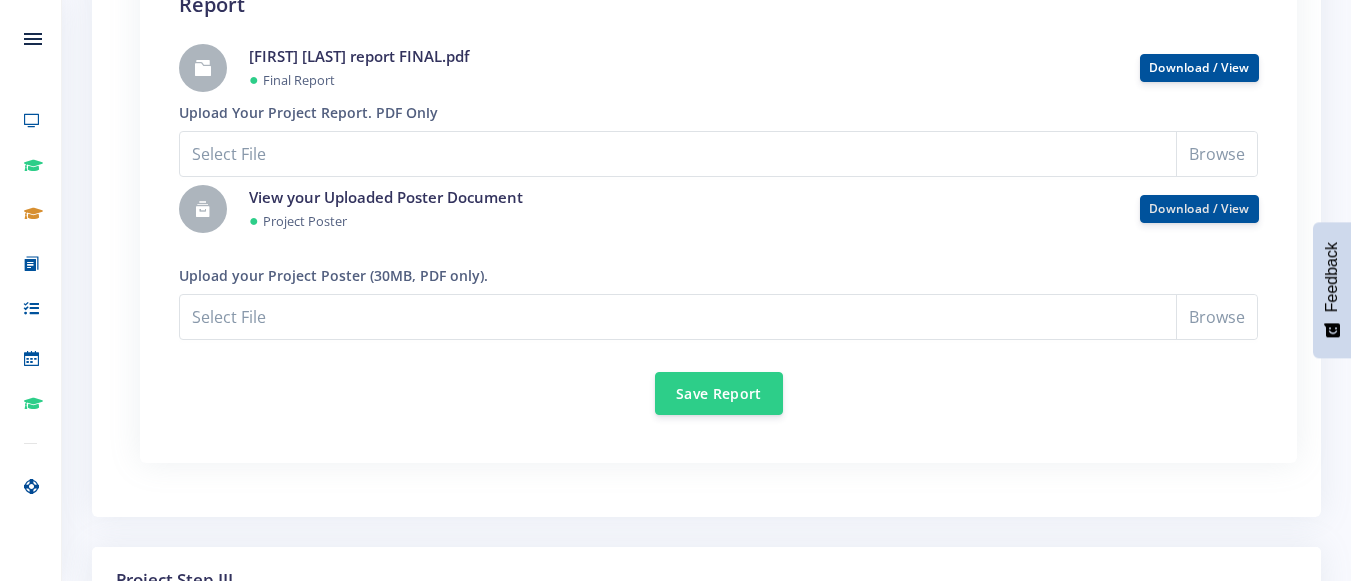 scroll, scrollTop: 1853, scrollLeft: 0, axis: vertical 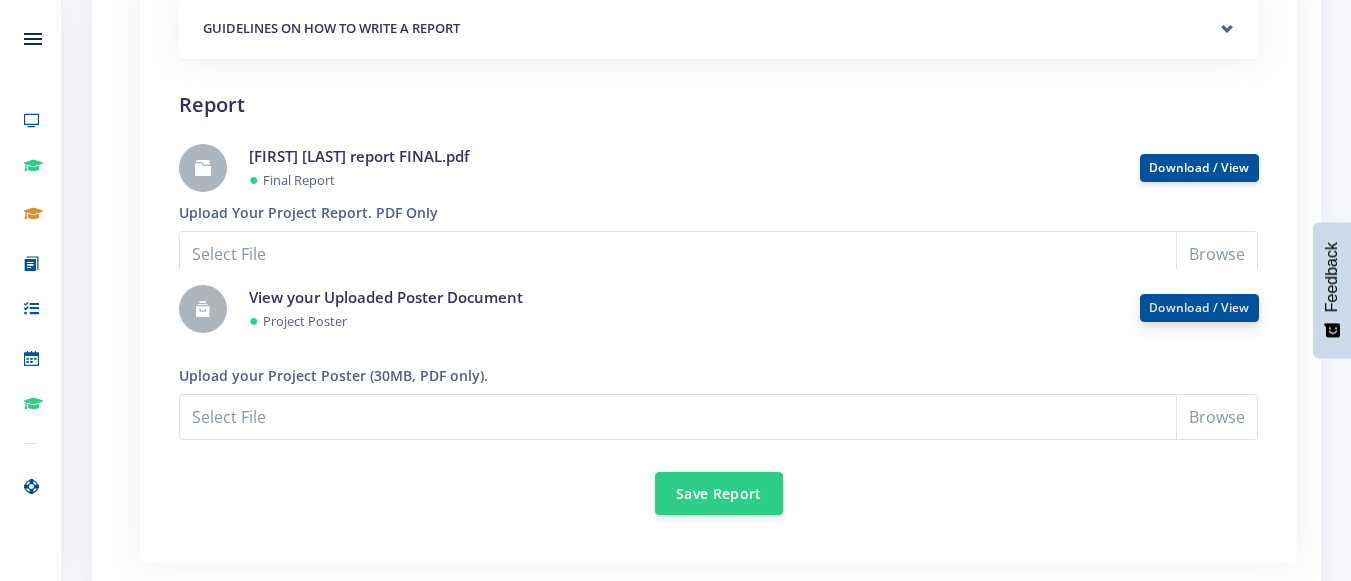click on "Download
/ View" at bounding box center (1199, 307) 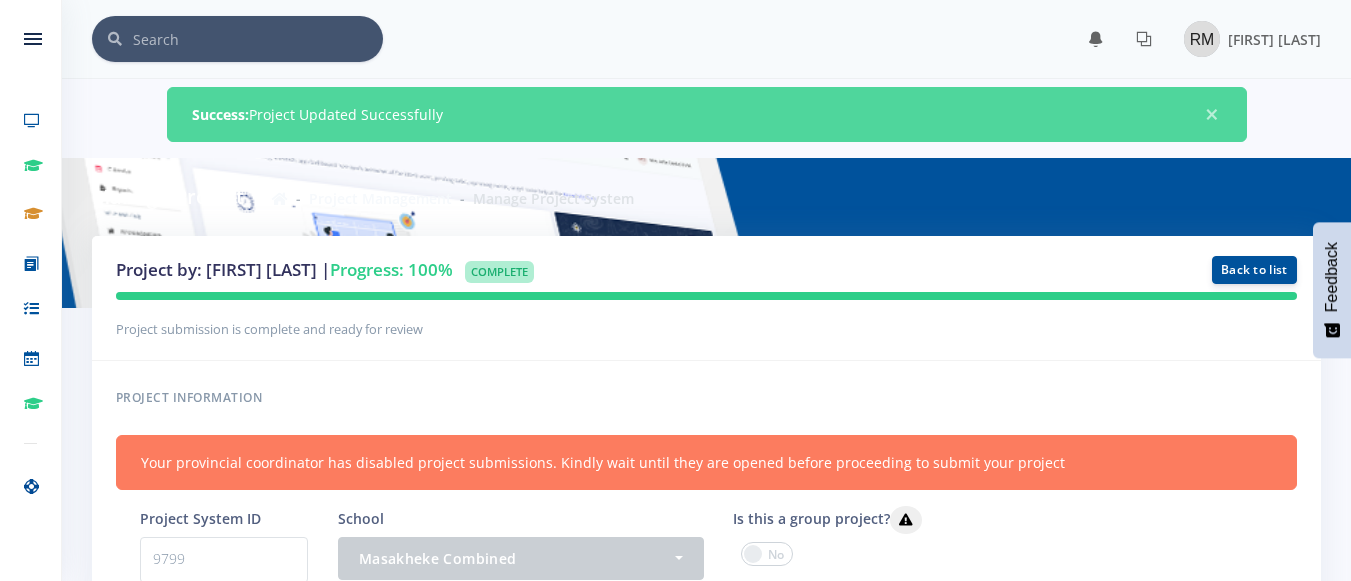 scroll, scrollTop: 1853, scrollLeft: 0, axis: vertical 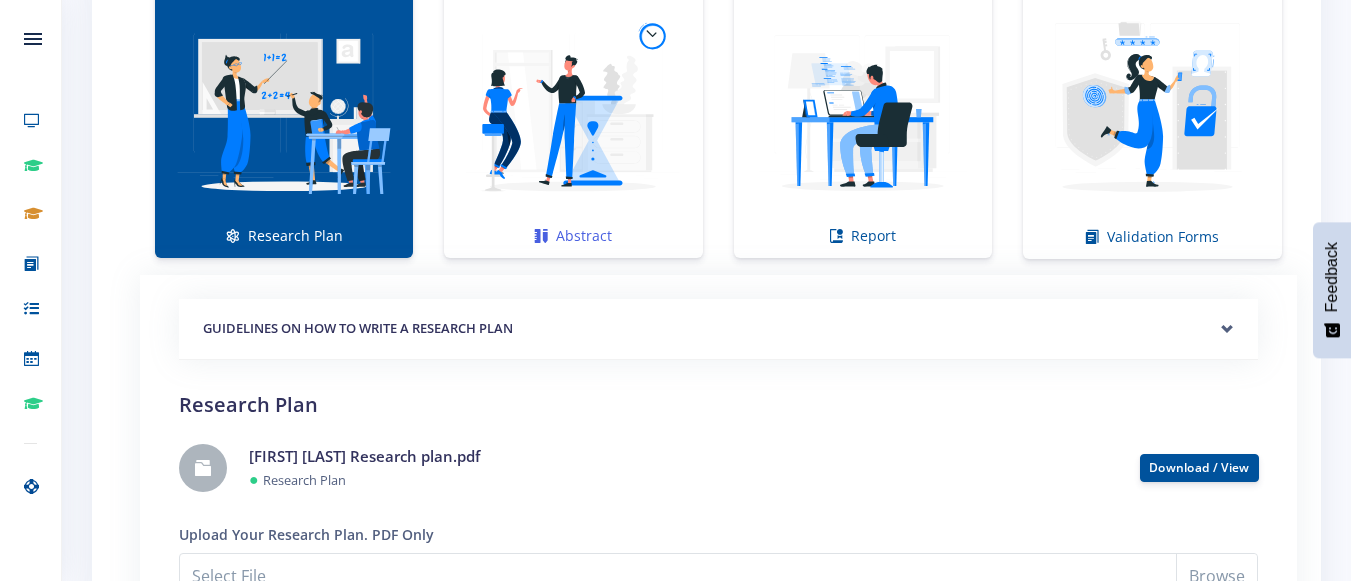 click at bounding box center (573, 112) 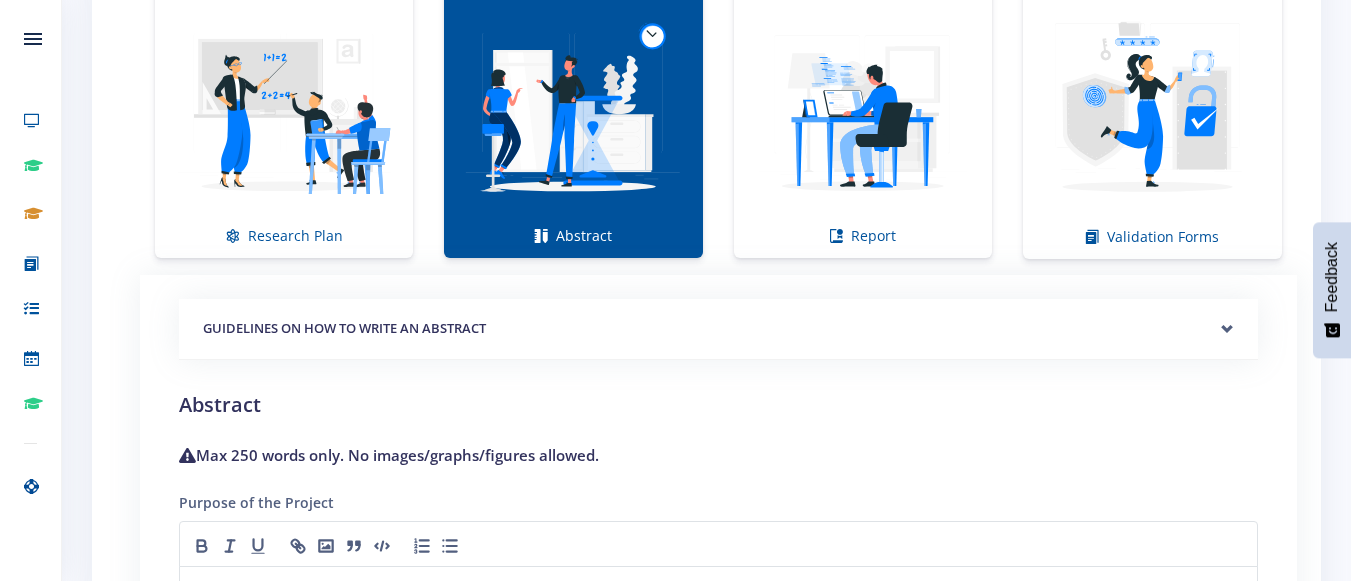 scroll, scrollTop: 1453, scrollLeft: 0, axis: vertical 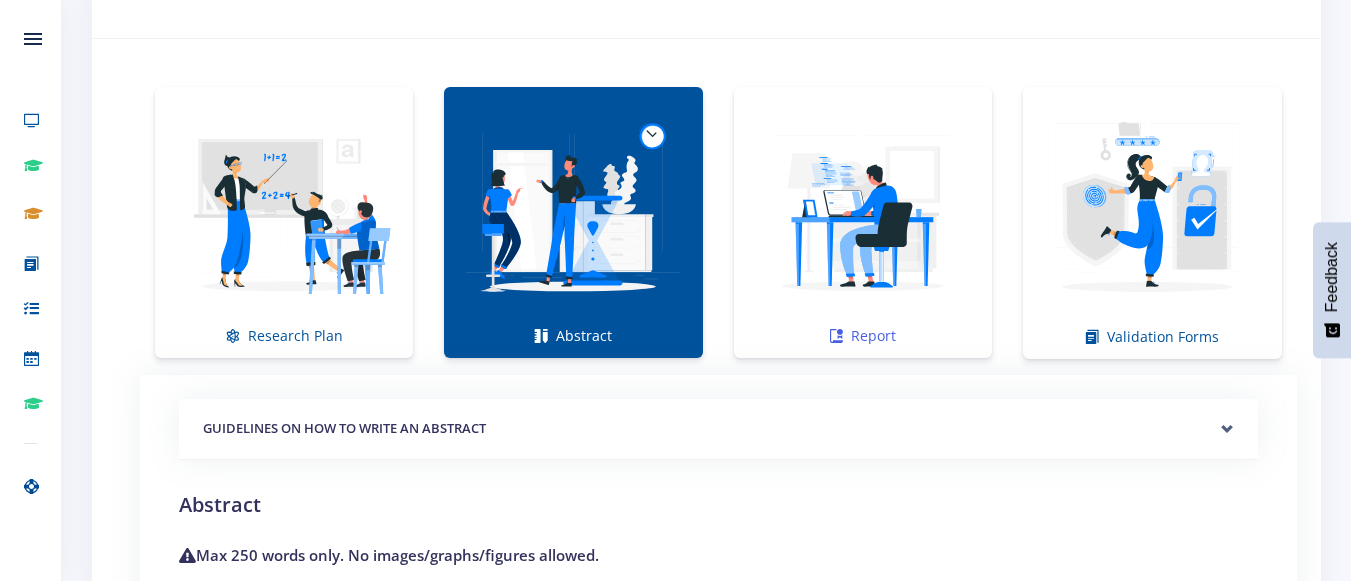 click at bounding box center [863, 212] 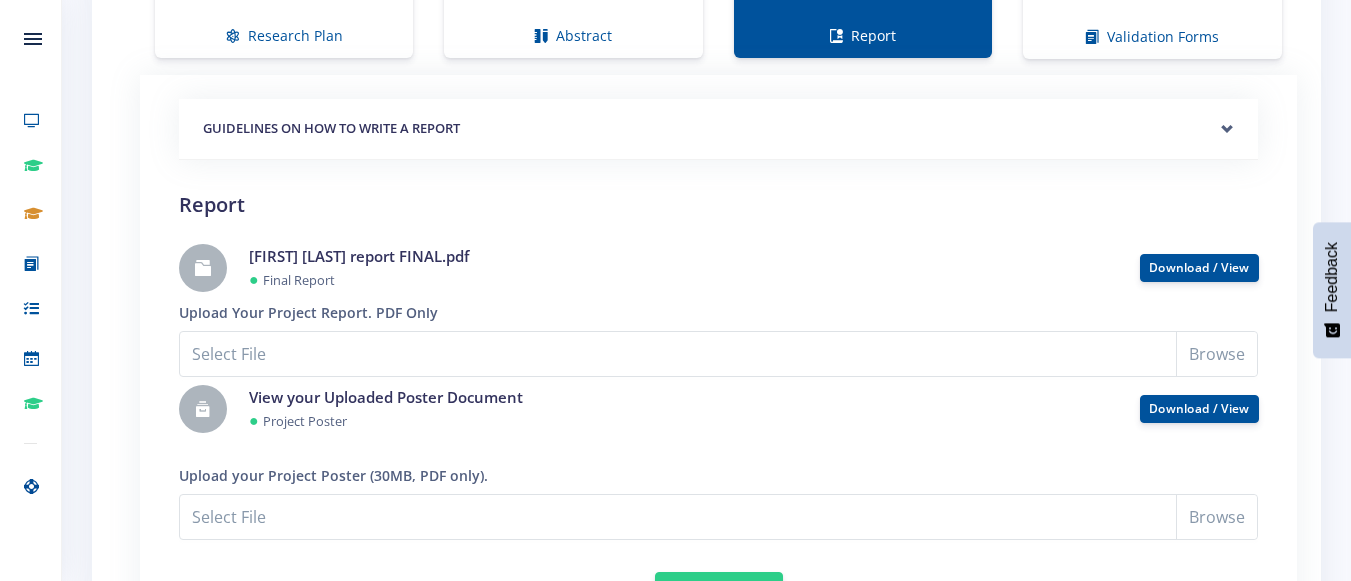 scroll, scrollTop: 1653, scrollLeft: 0, axis: vertical 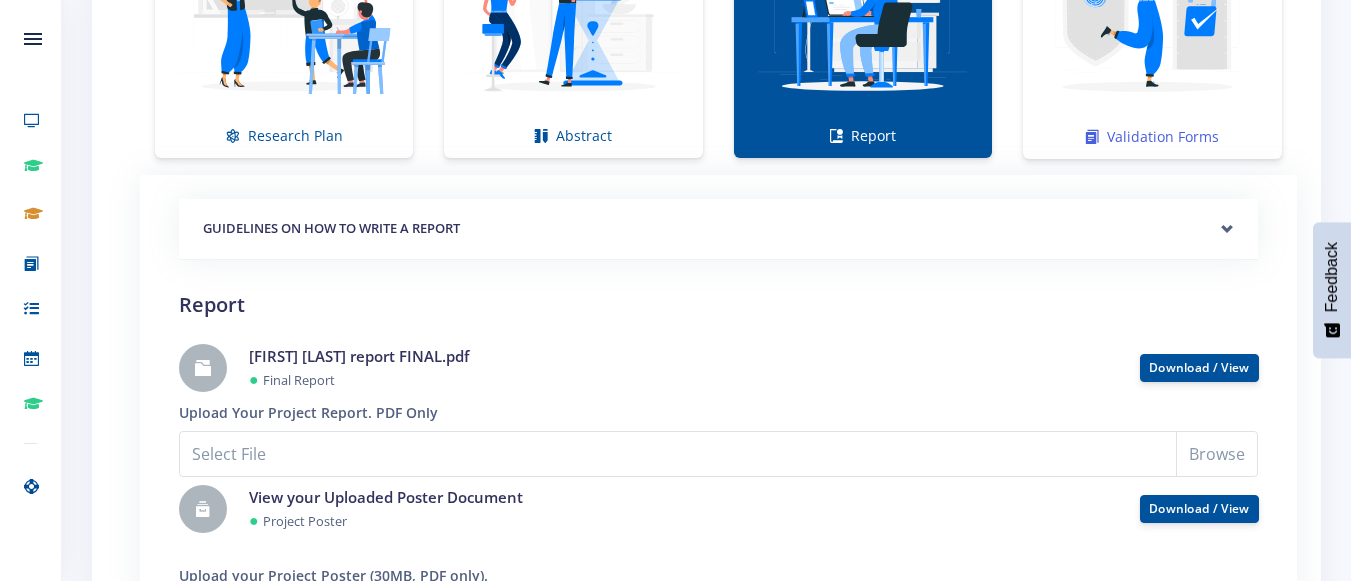click at bounding box center (1152, 12) 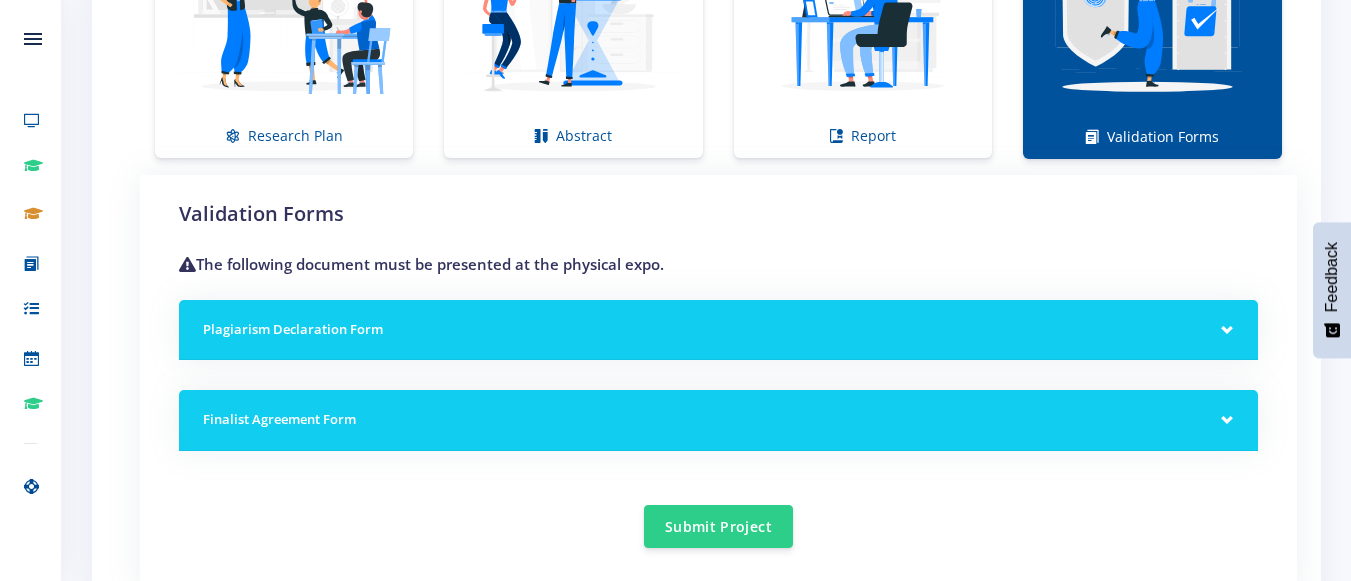 scroll, scrollTop: 1753, scrollLeft: 0, axis: vertical 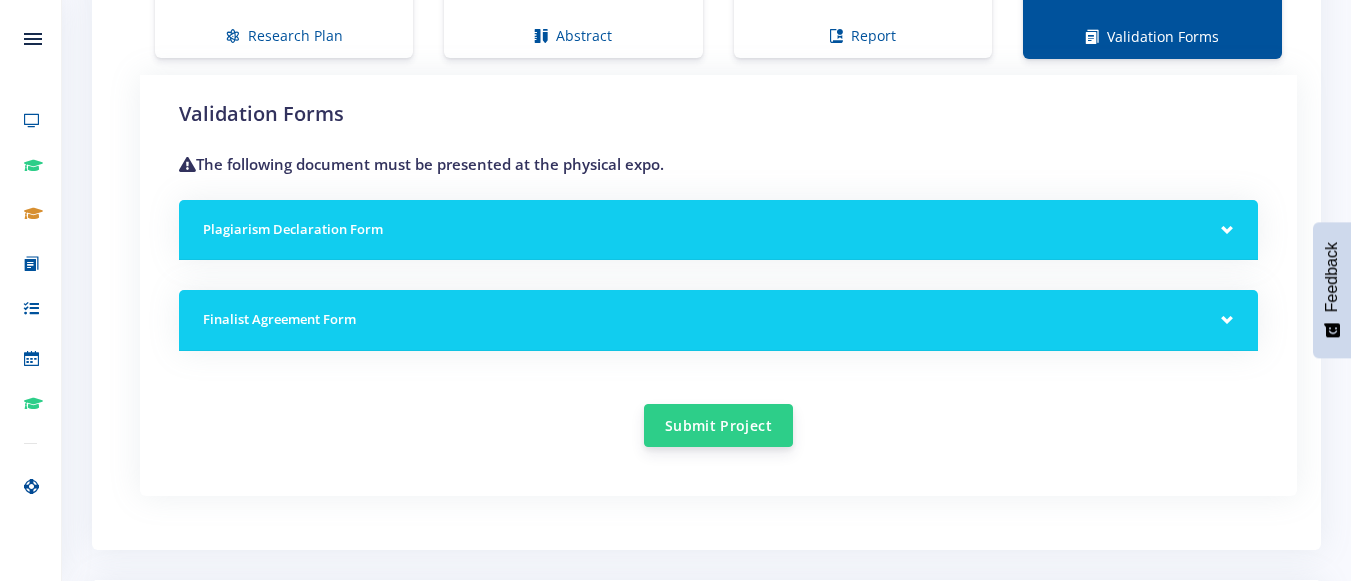 click on "Submit Project" at bounding box center [718, 425] 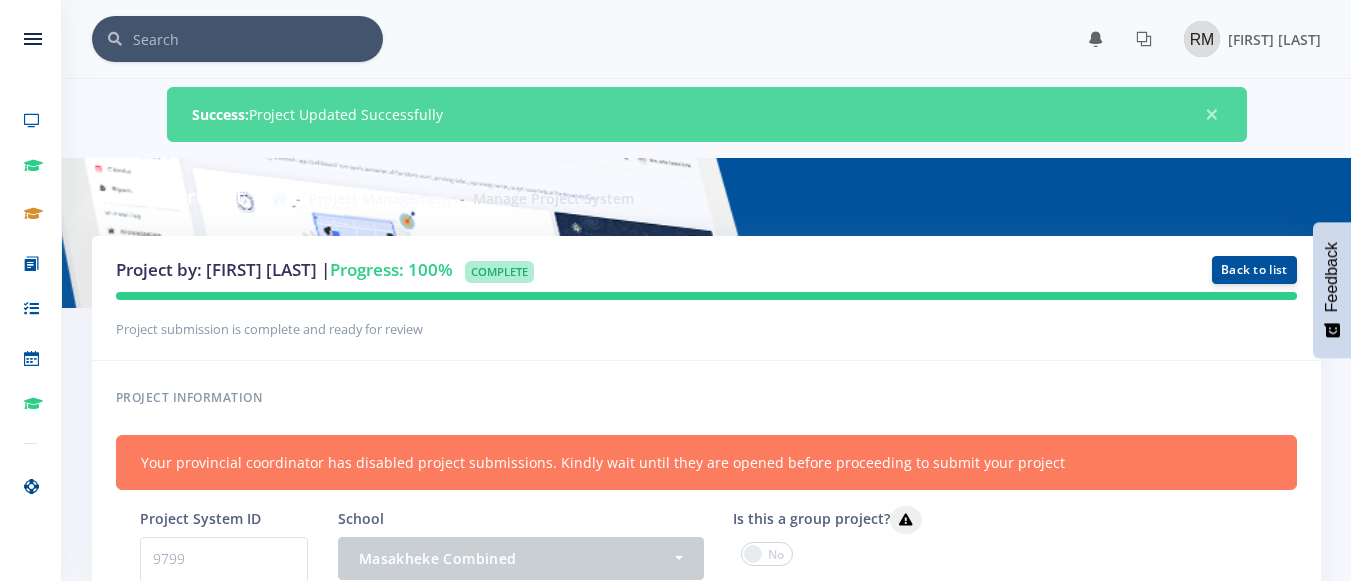 scroll, scrollTop: 0, scrollLeft: 0, axis: both 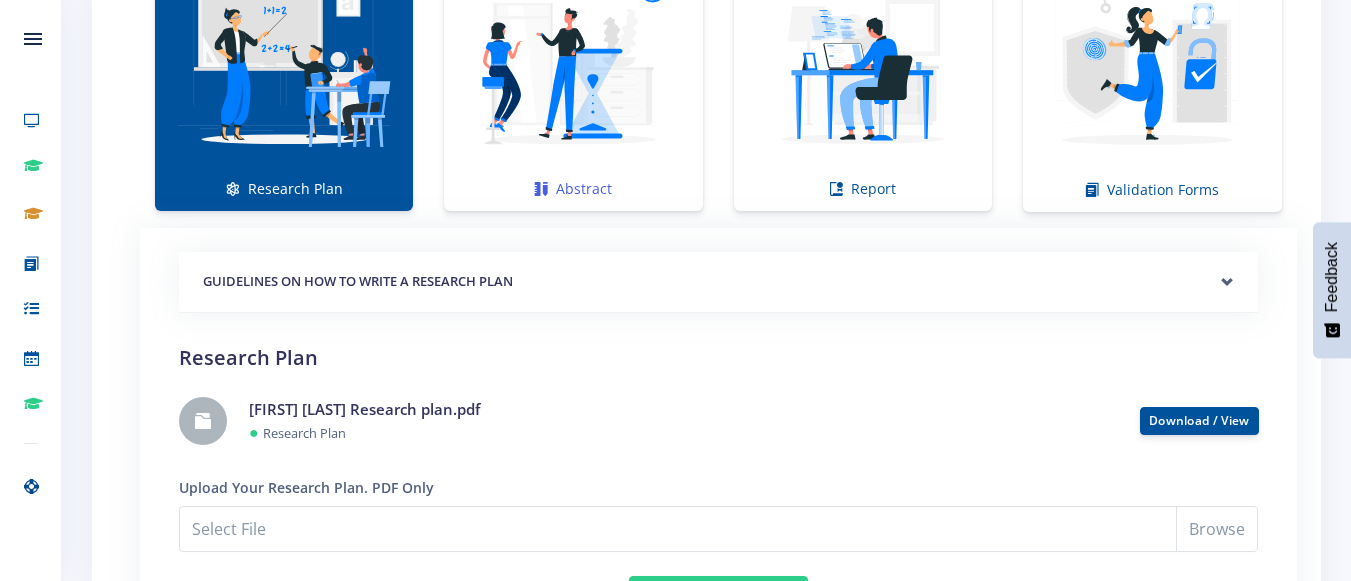 click at bounding box center (573, 65) 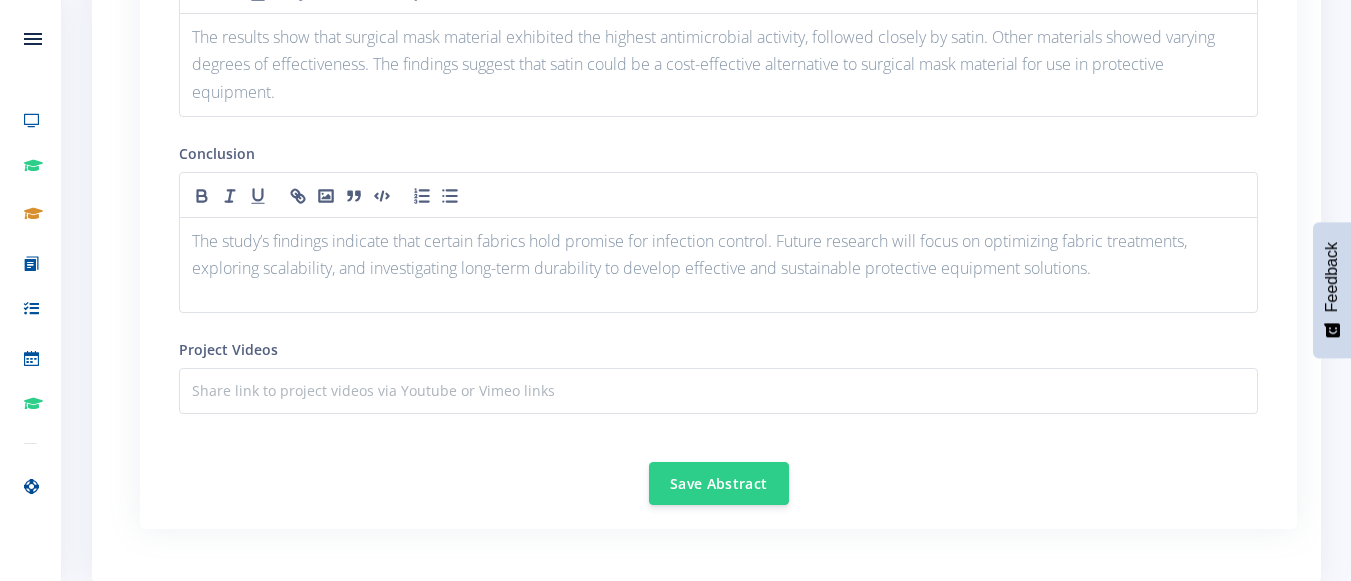 scroll, scrollTop: 2700, scrollLeft: 0, axis: vertical 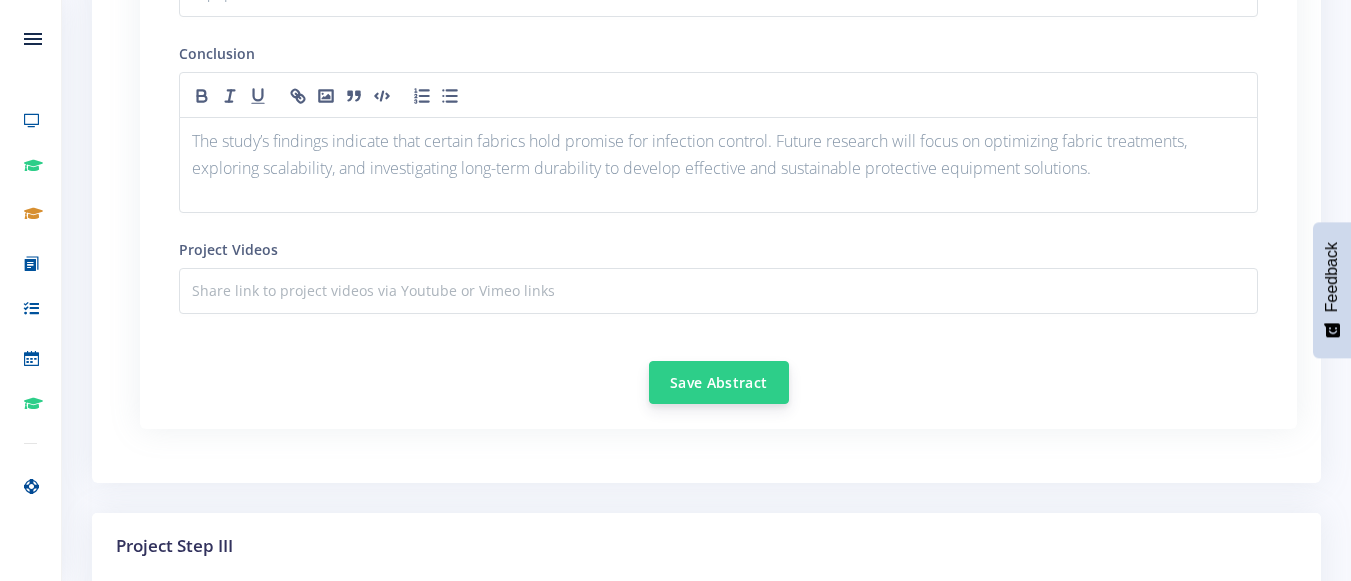 click on "Save Abstract" at bounding box center (719, 382) 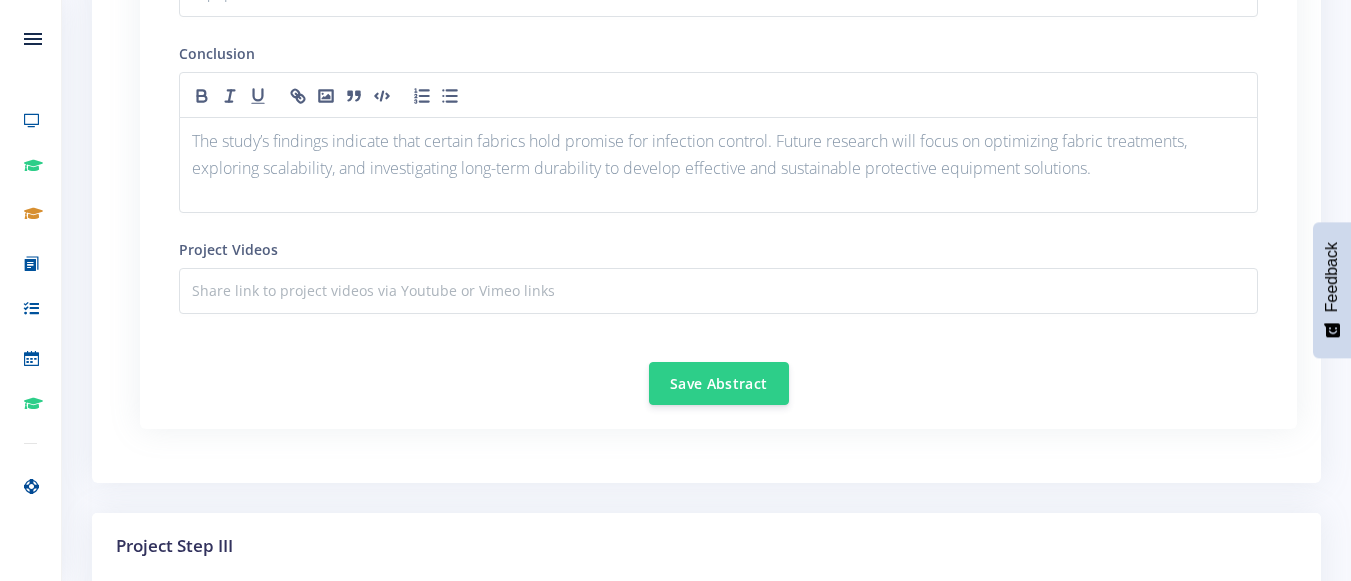 scroll, scrollTop: 2600, scrollLeft: 0, axis: vertical 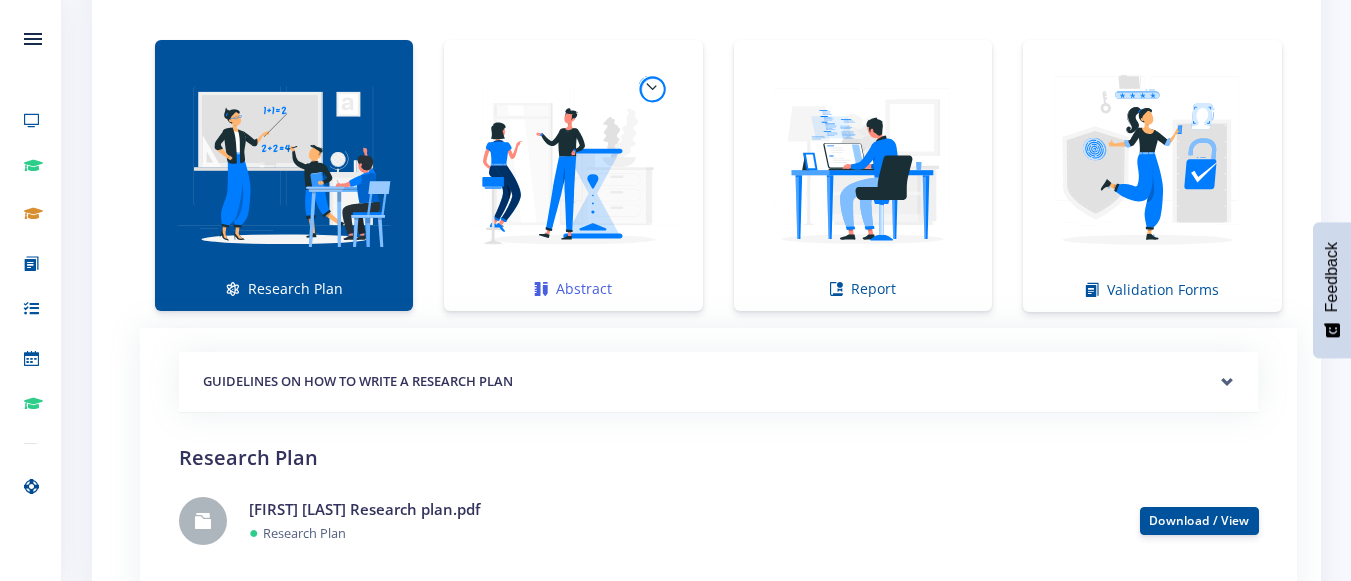 click at bounding box center [573, 165] 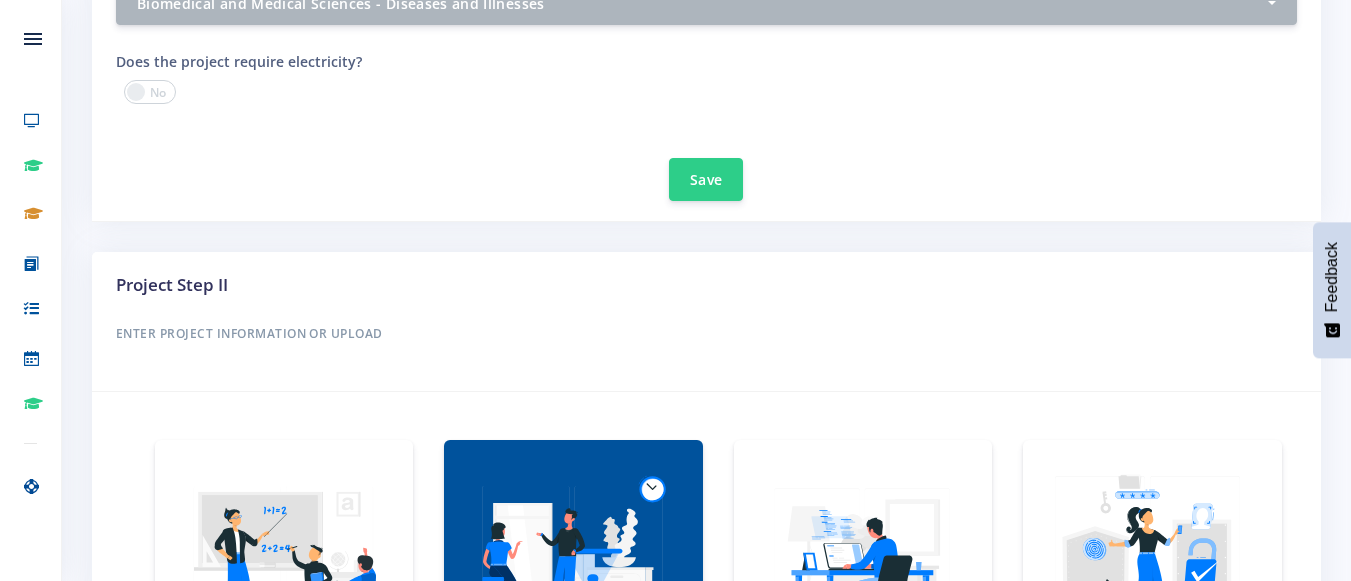 scroll, scrollTop: 1400, scrollLeft: 0, axis: vertical 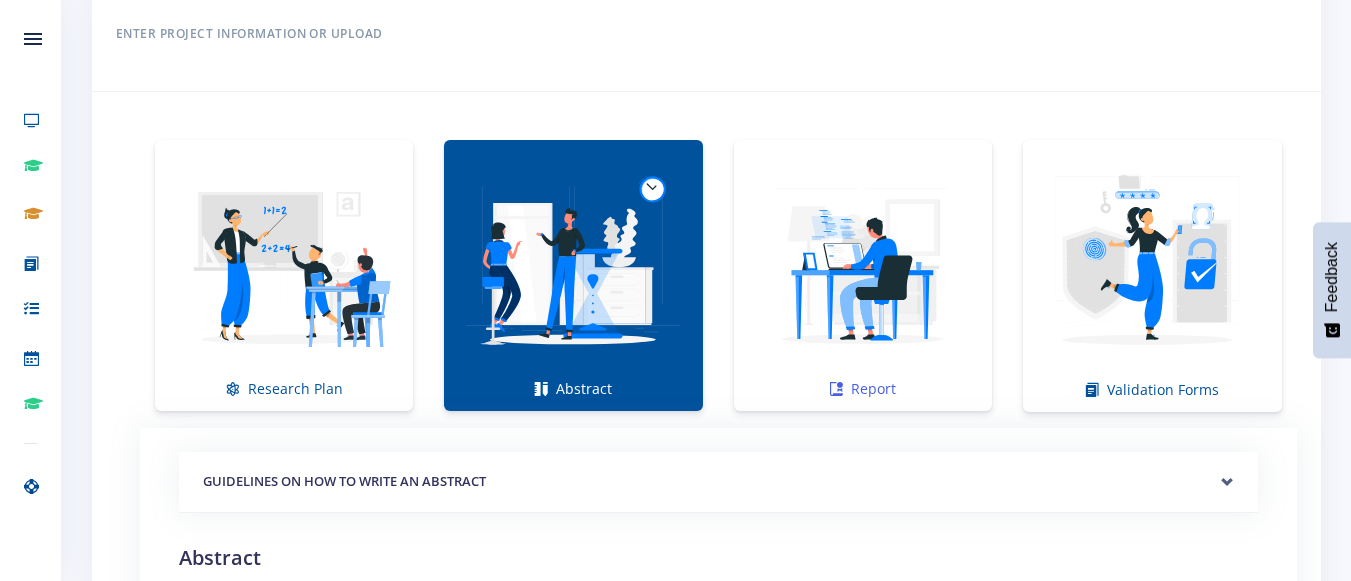 click at bounding box center [863, 265] 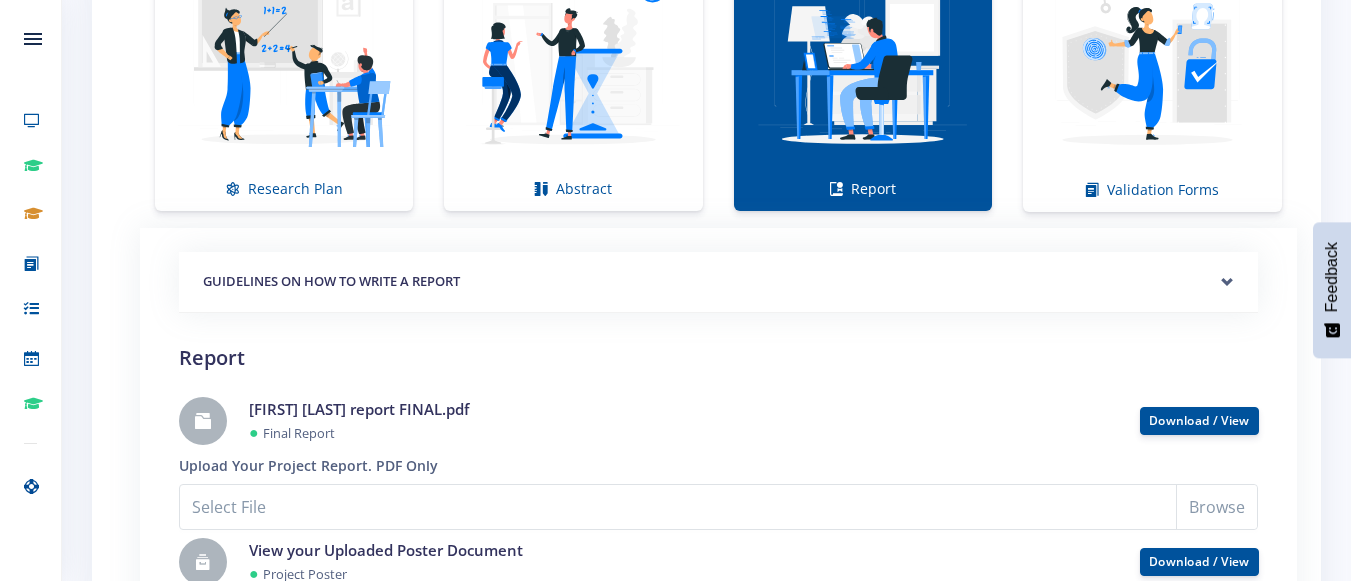 scroll, scrollTop: 1500, scrollLeft: 0, axis: vertical 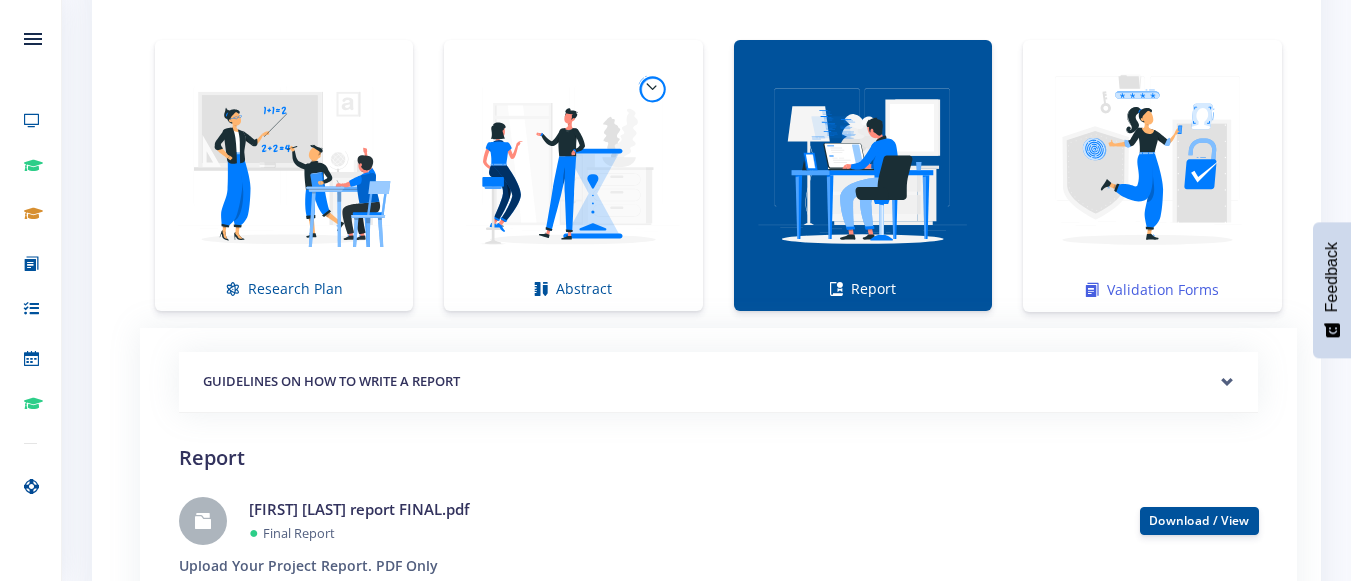 click at bounding box center [1152, 165] 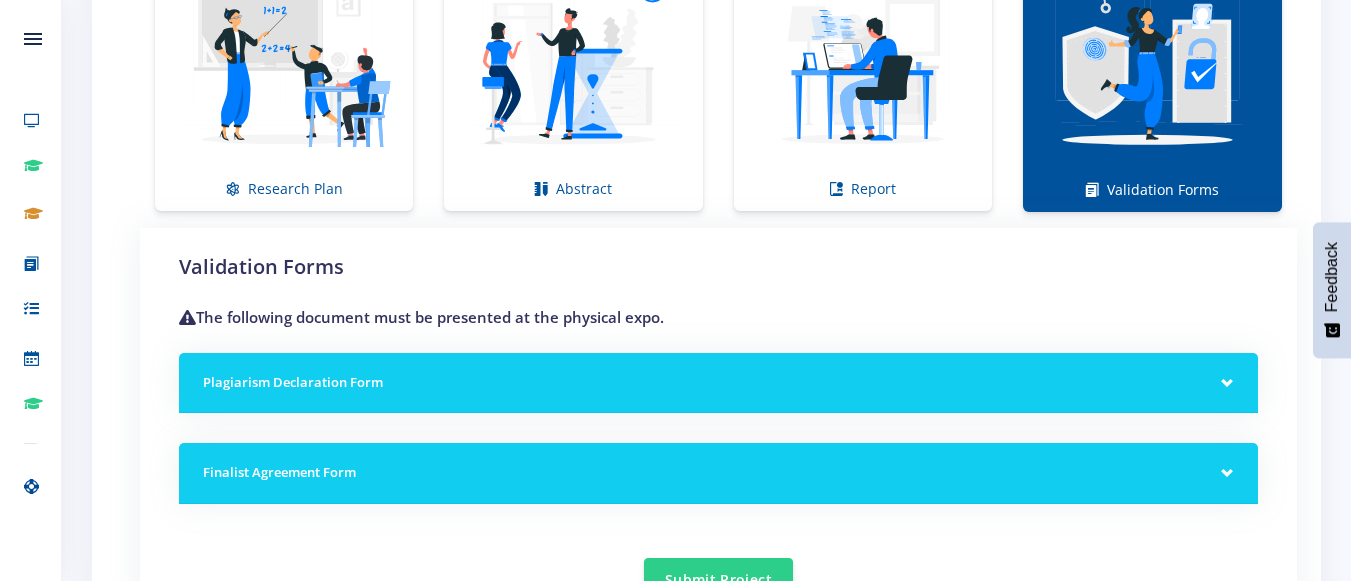 scroll, scrollTop: 1300, scrollLeft: 0, axis: vertical 